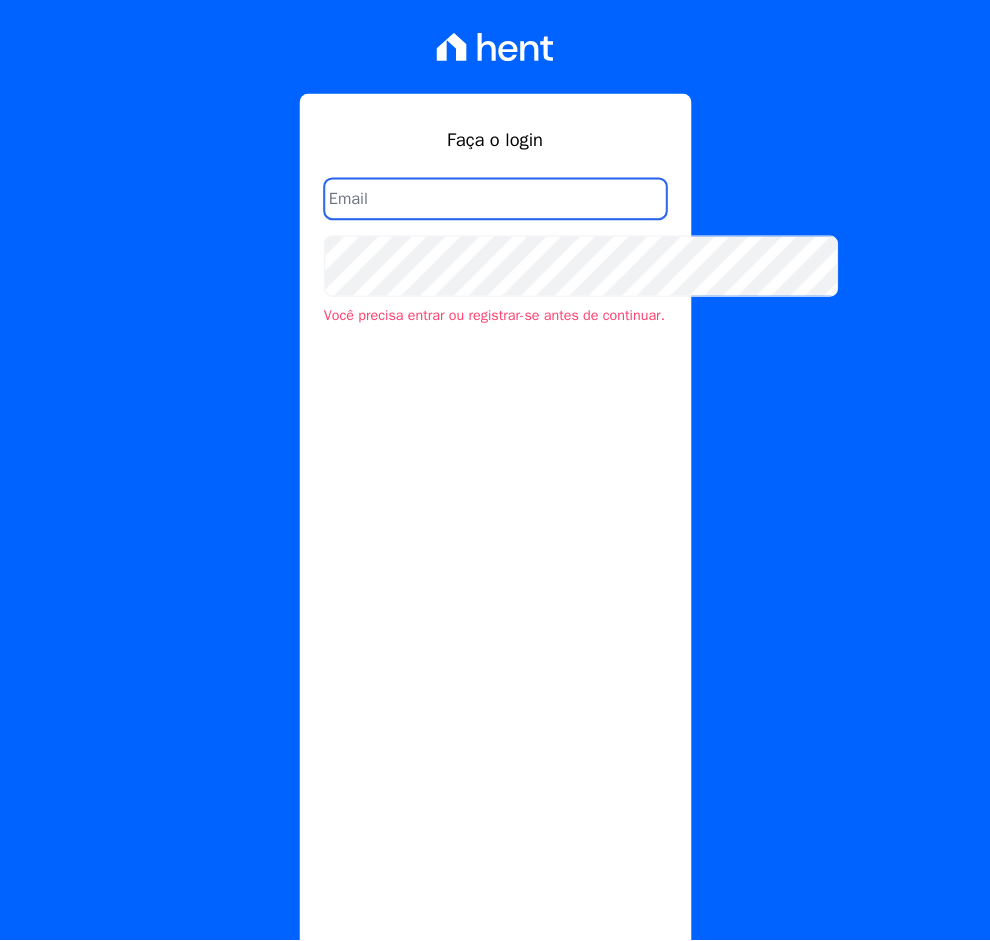 scroll, scrollTop: 0, scrollLeft: 0, axis: both 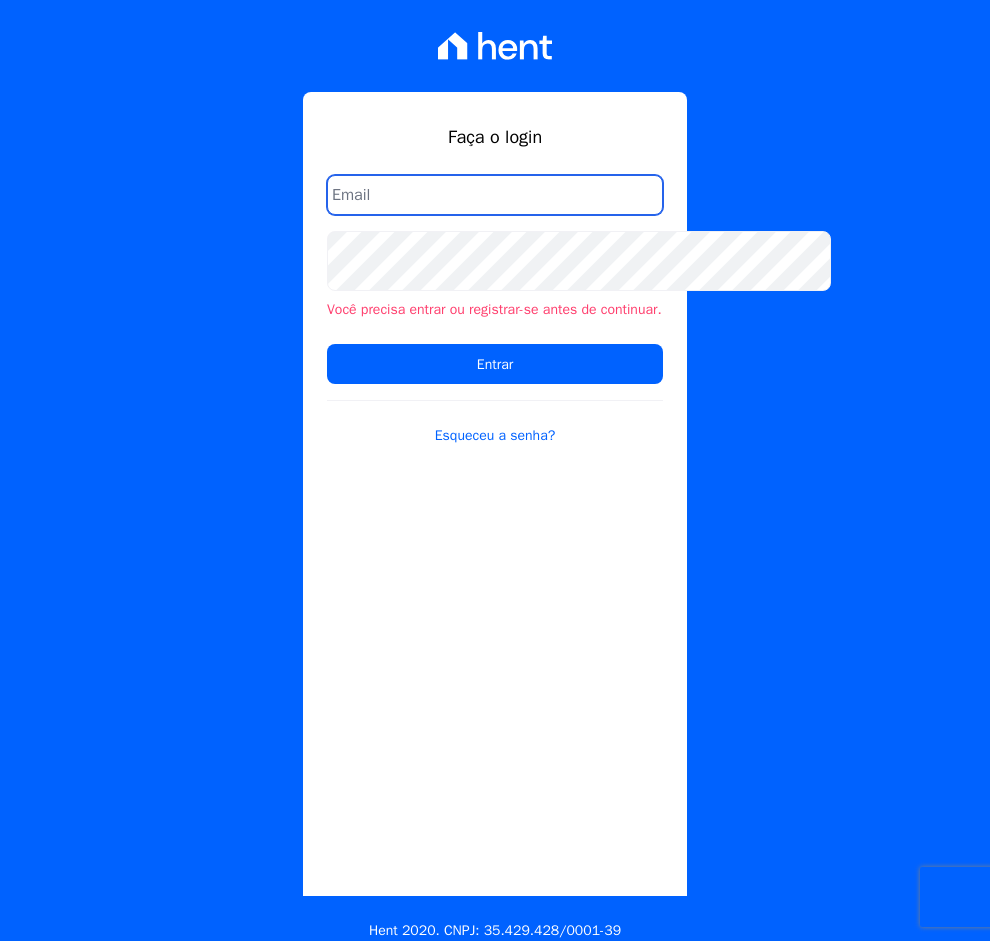 click at bounding box center (495, 195) 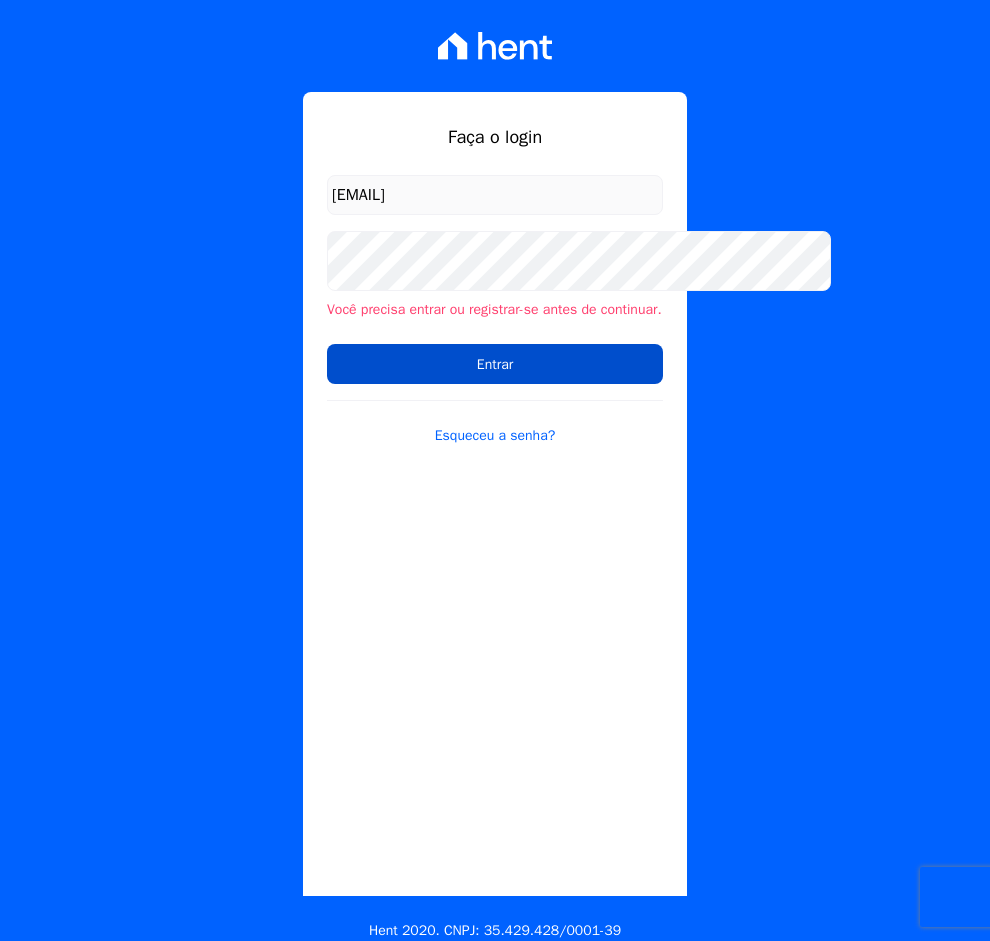 click on "Entrar" at bounding box center [495, 364] 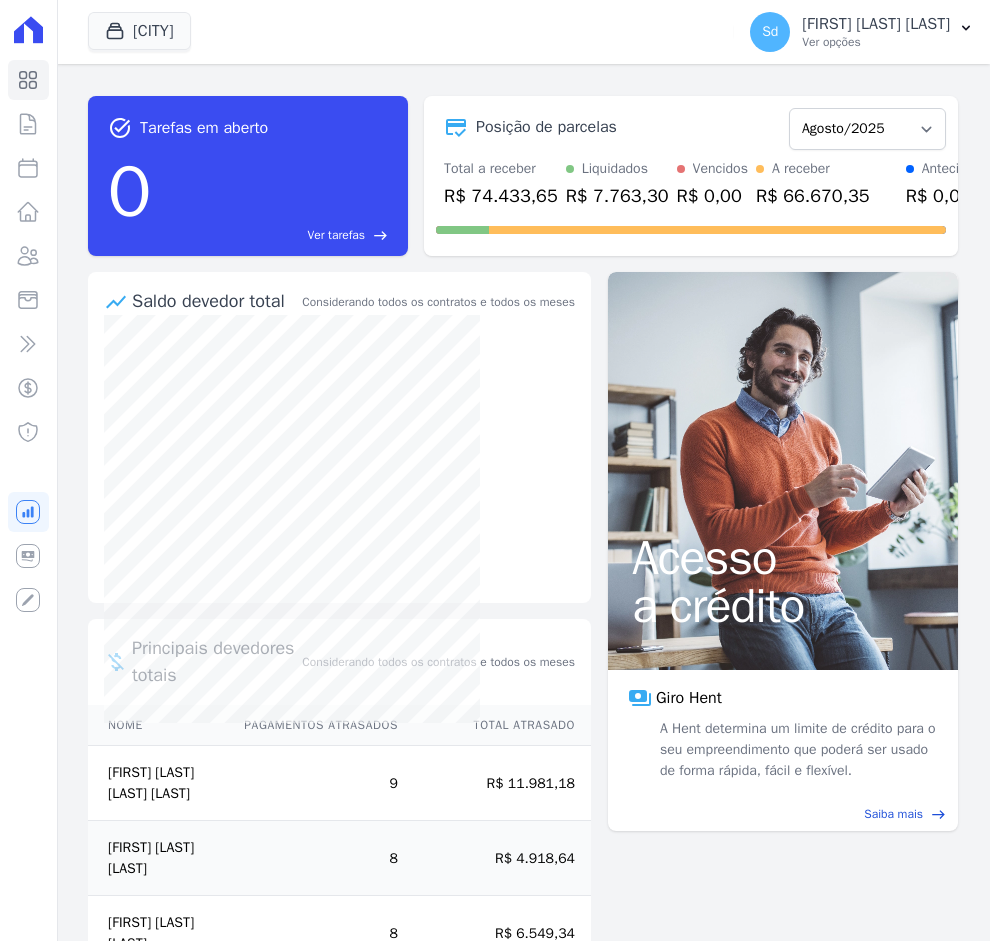 scroll, scrollTop: 0, scrollLeft: 0, axis: both 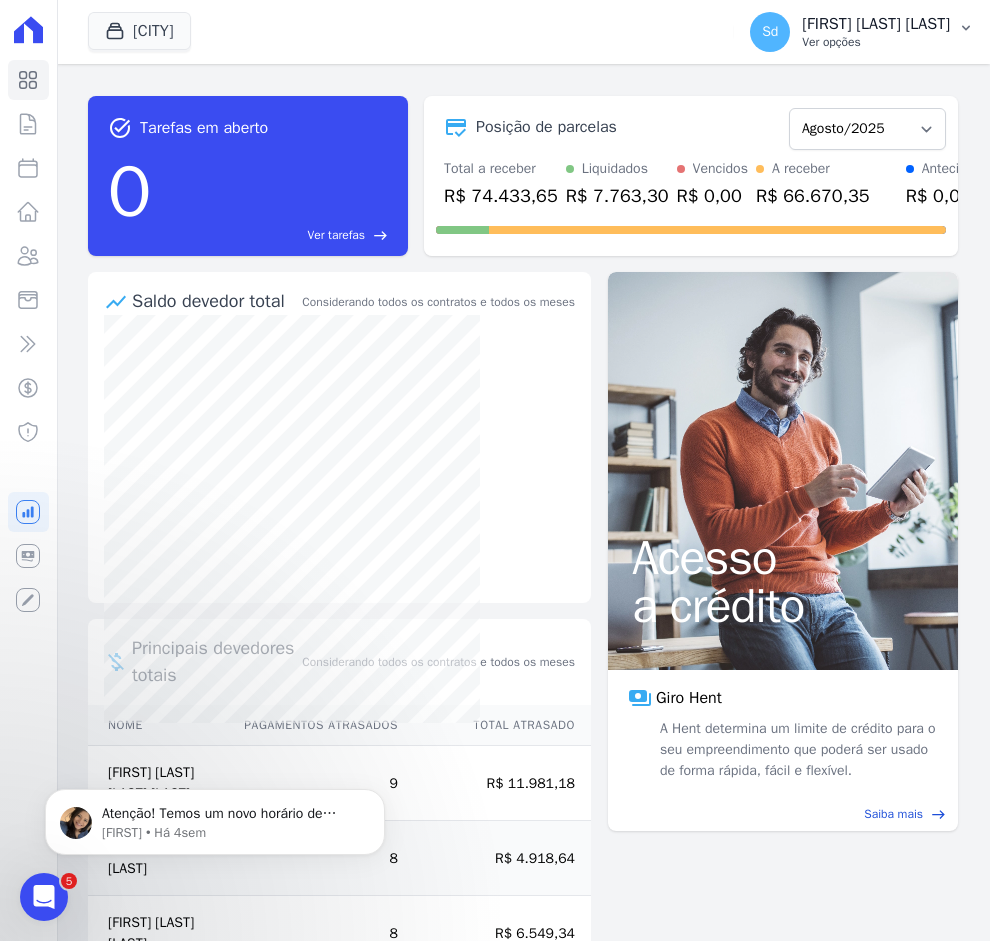click on "[FIRST] [LAST] [LAST]" at bounding box center (876, 24) 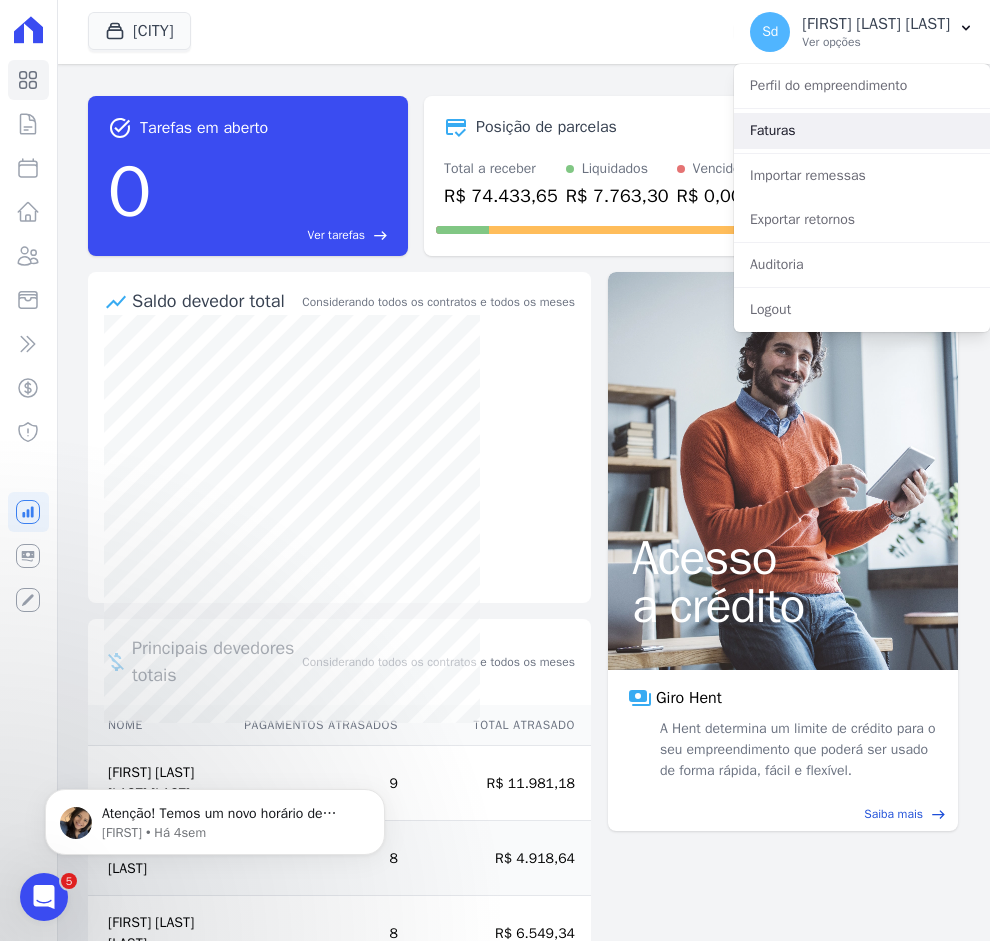 click on "Faturas" at bounding box center (862, 131) 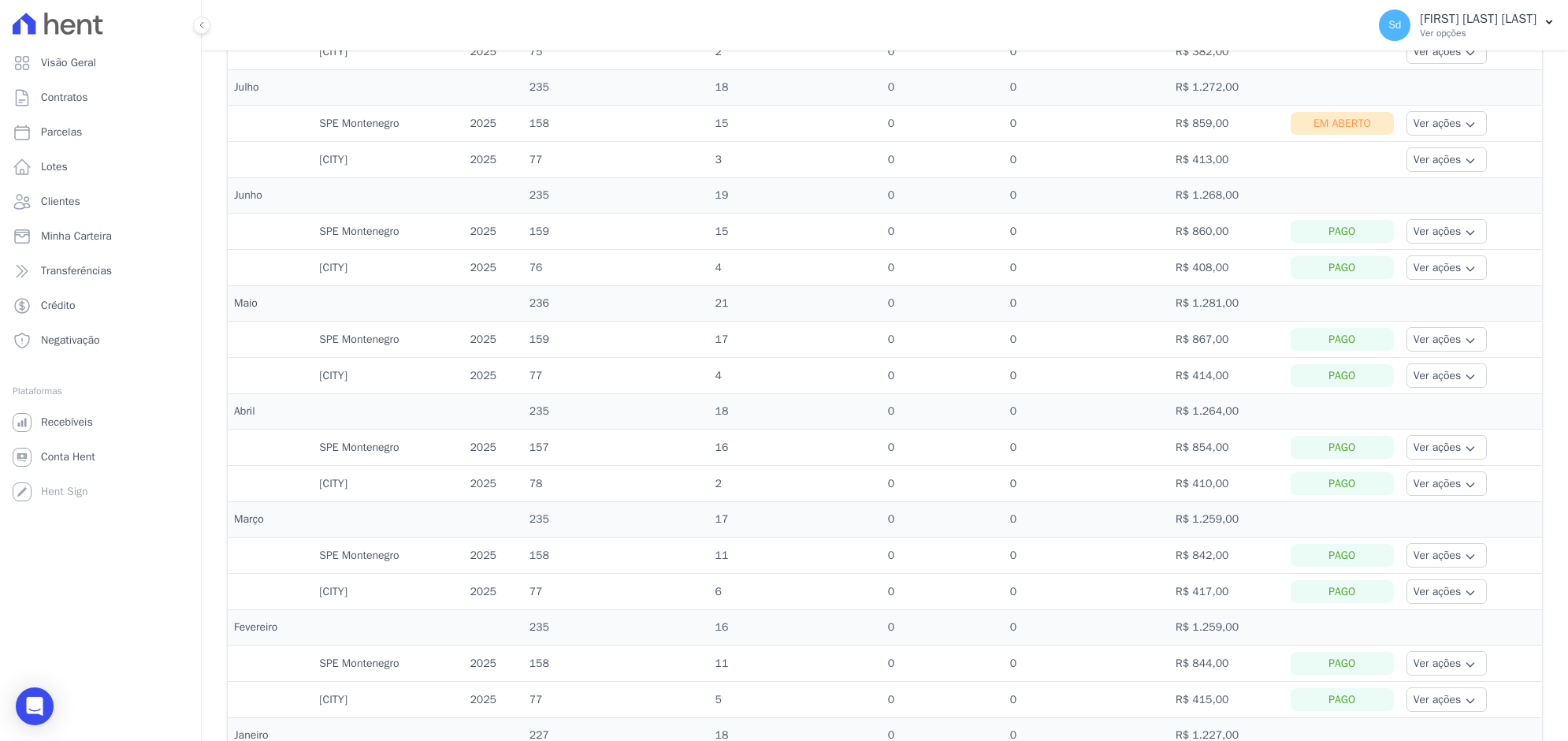 scroll, scrollTop: 591, scrollLeft: 0, axis: vertical 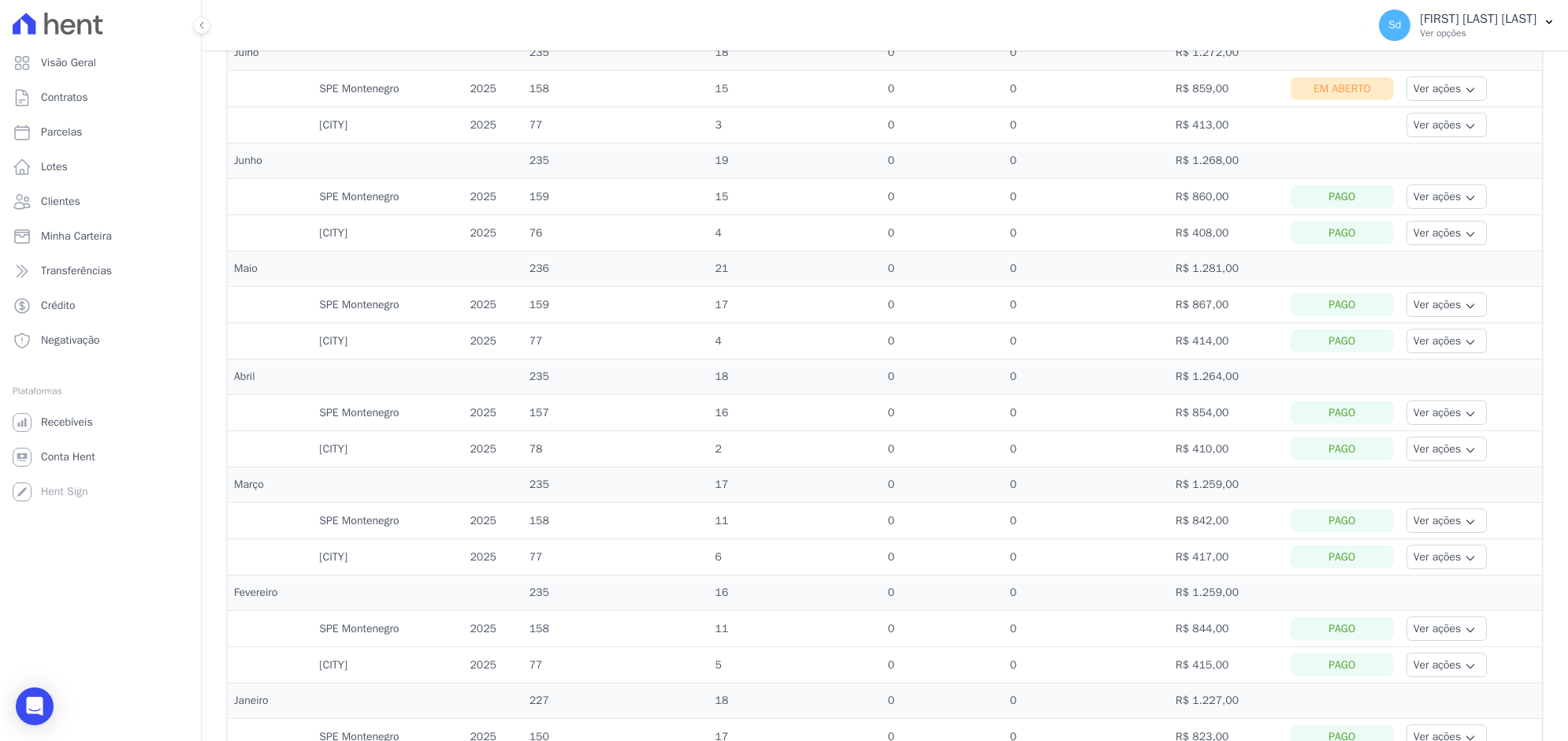 click on "Ver ações" at bounding box center (1447, -20) 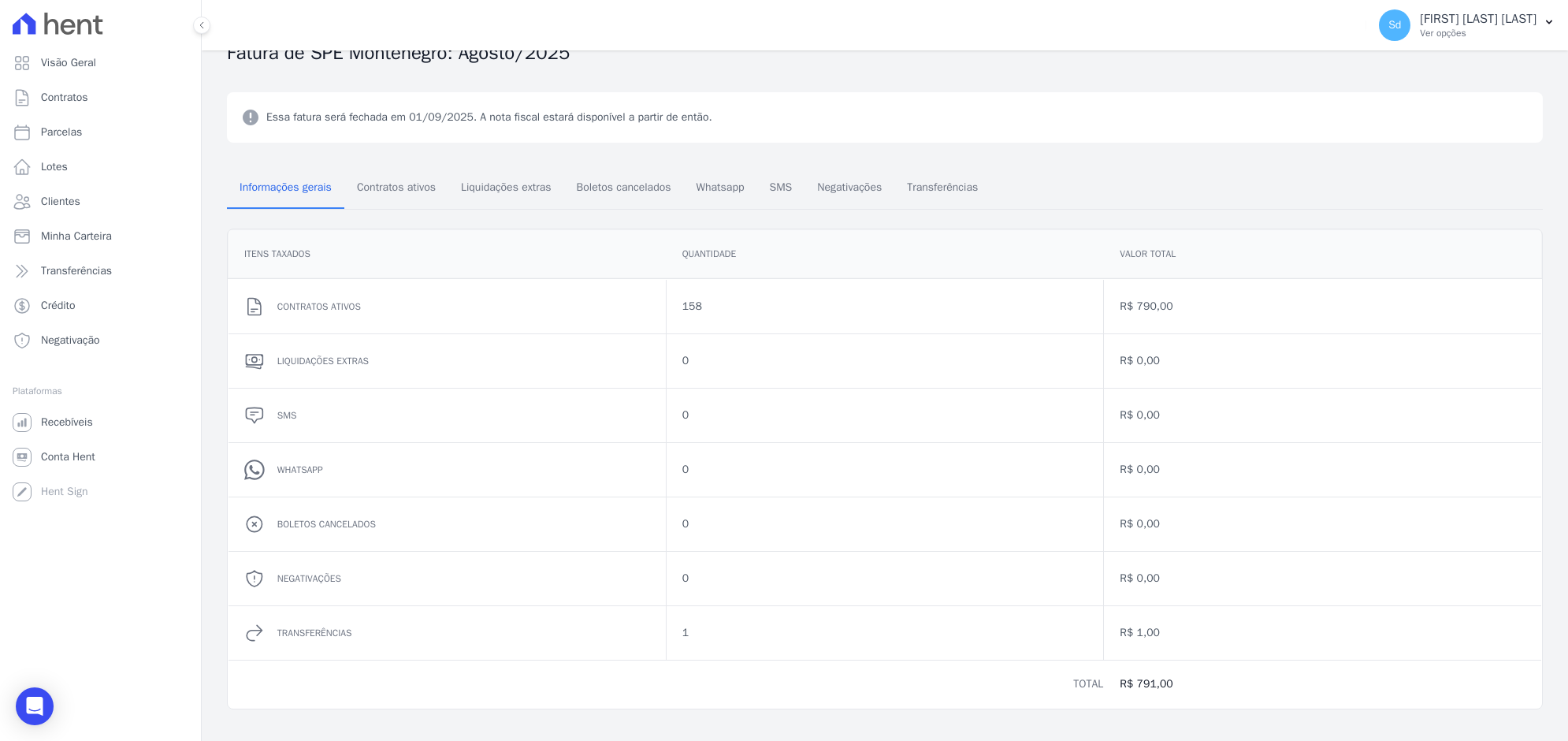 scroll, scrollTop: 0, scrollLeft: 0, axis: both 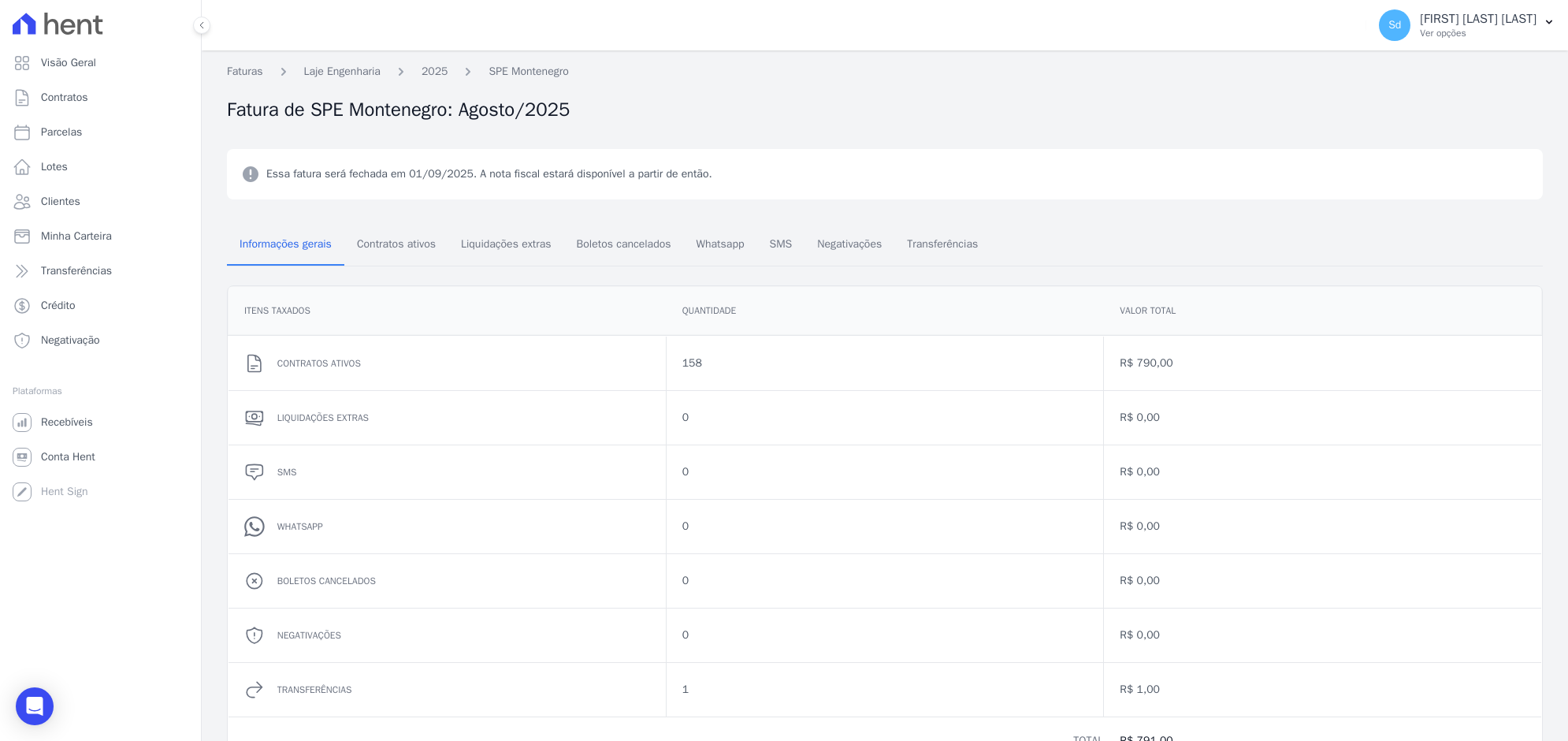 click on "Faturas
Laje Engenharia
2025
SPE Montenegro" at bounding box center (398, 71) 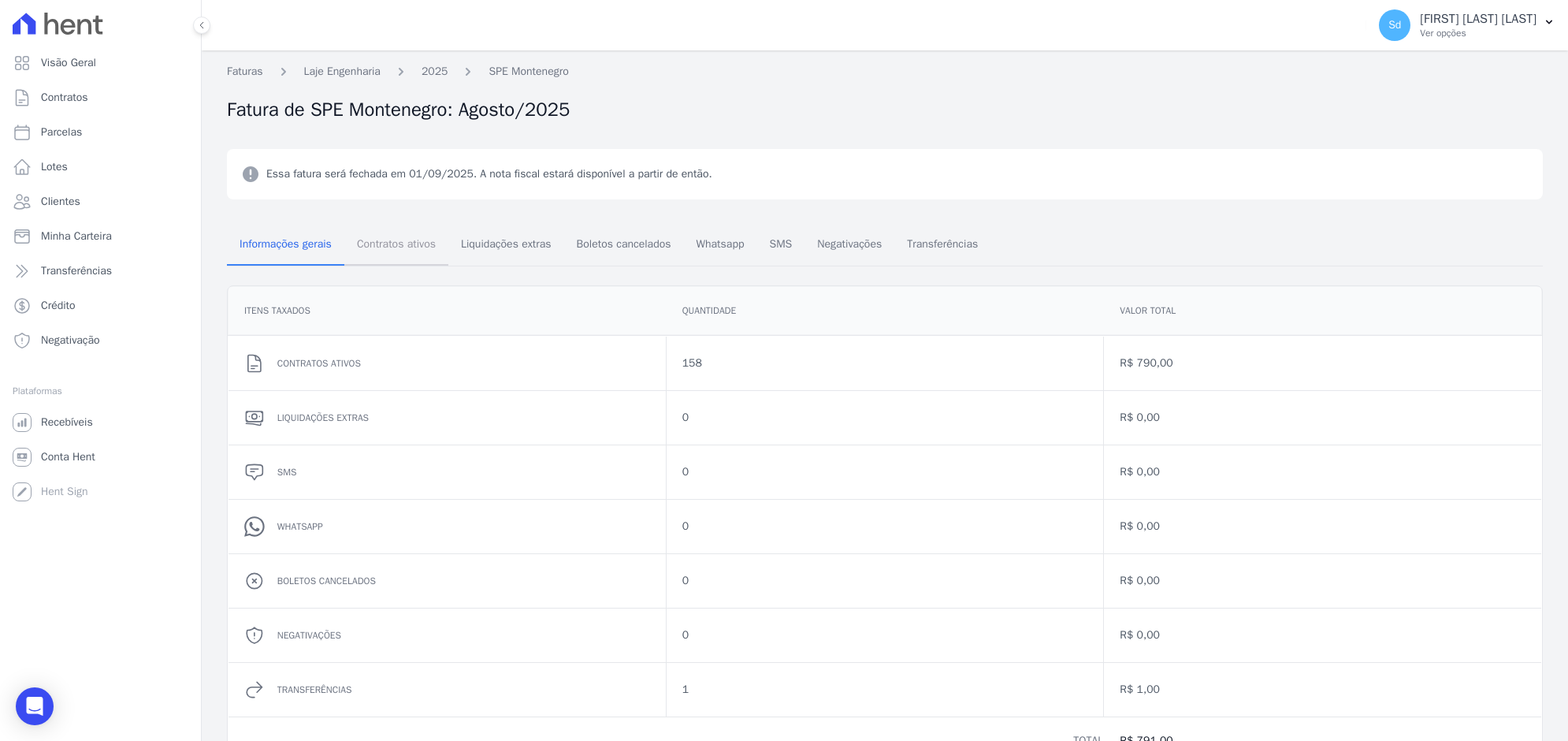 click on "Contratos ativos" at bounding box center (396, 244) 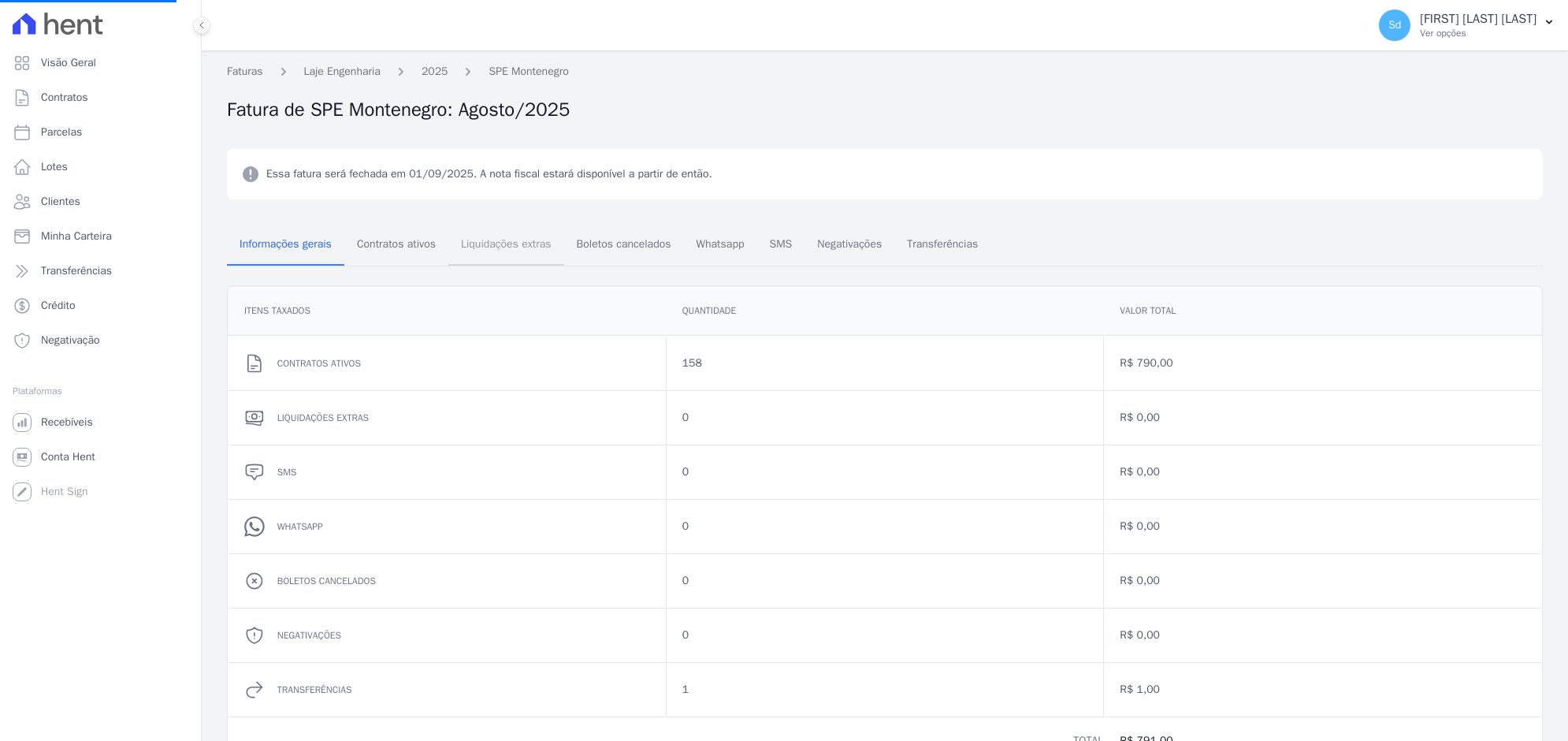 click on "Liquidações extras" at bounding box center (506, 244) 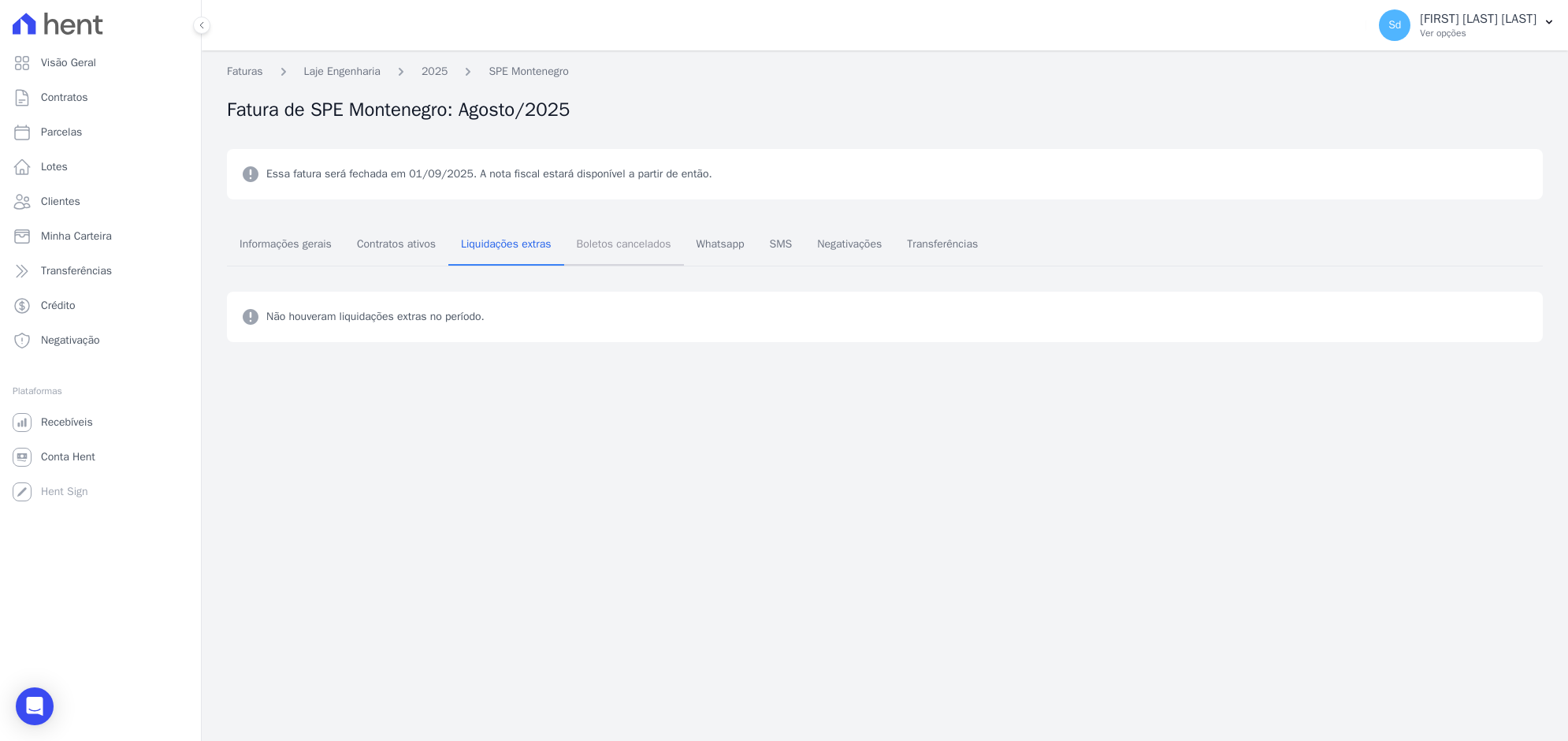click on "Boletos cancelados" at bounding box center (624, 244) 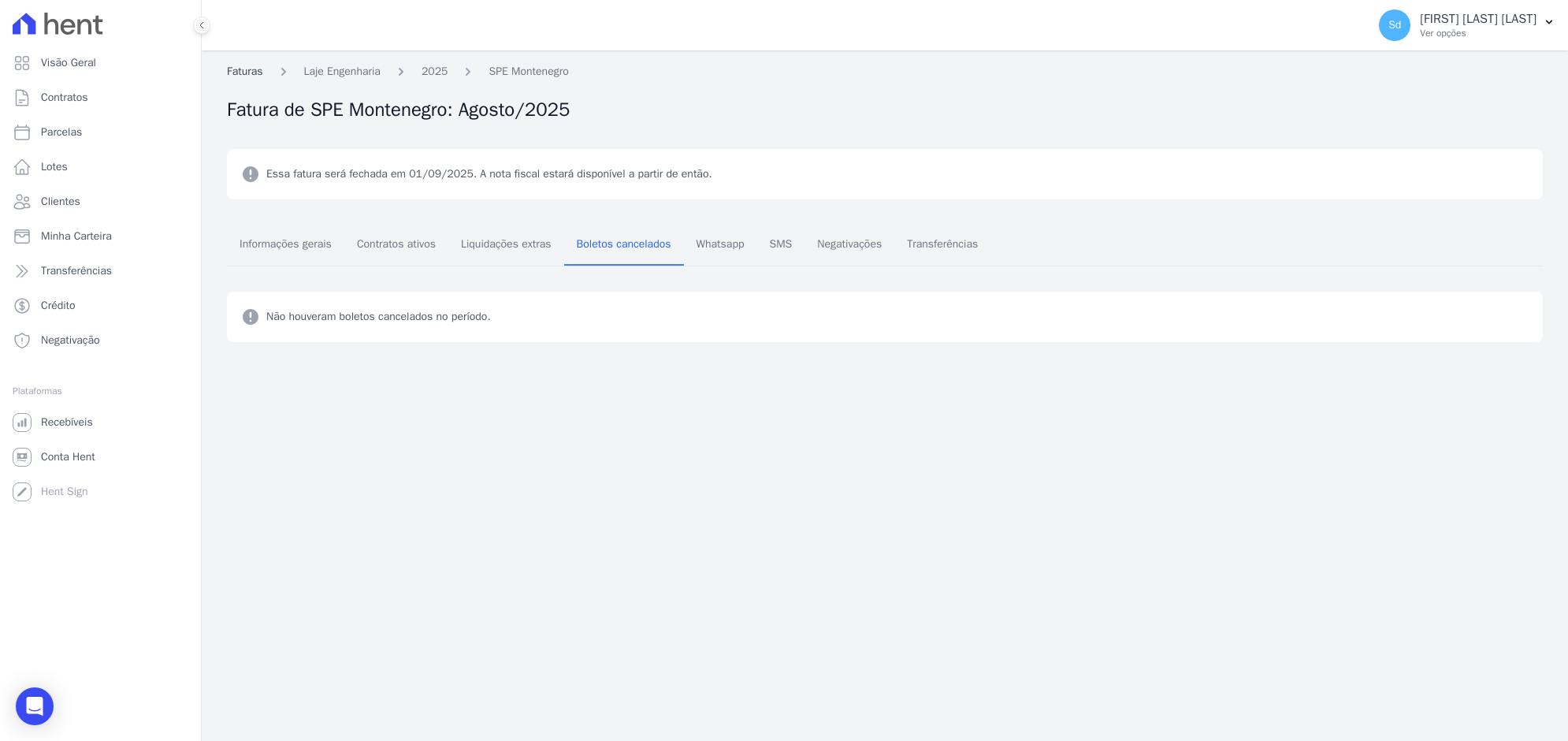 click on "Faturas" at bounding box center [245, 71] 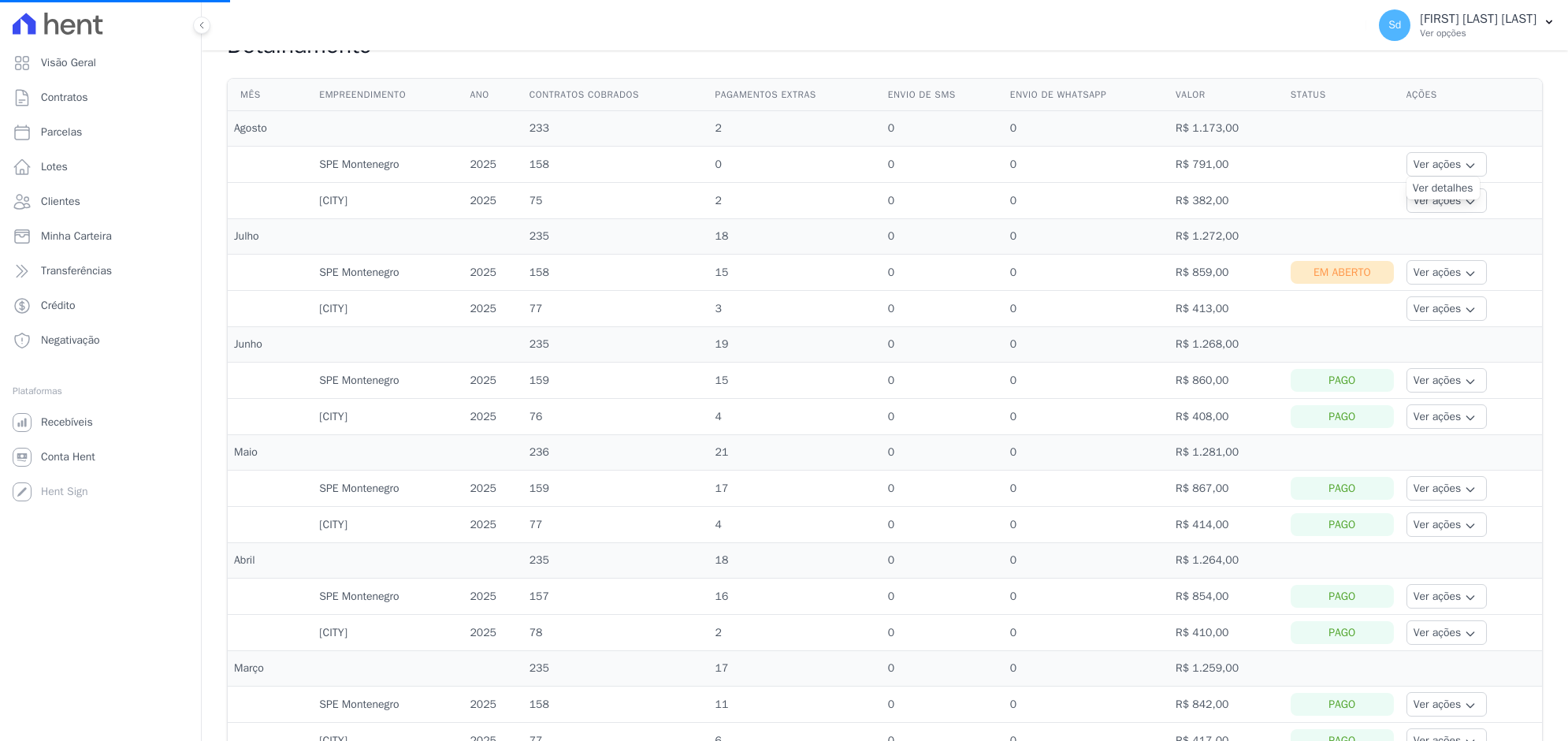 scroll, scrollTop: 493, scrollLeft: 0, axis: vertical 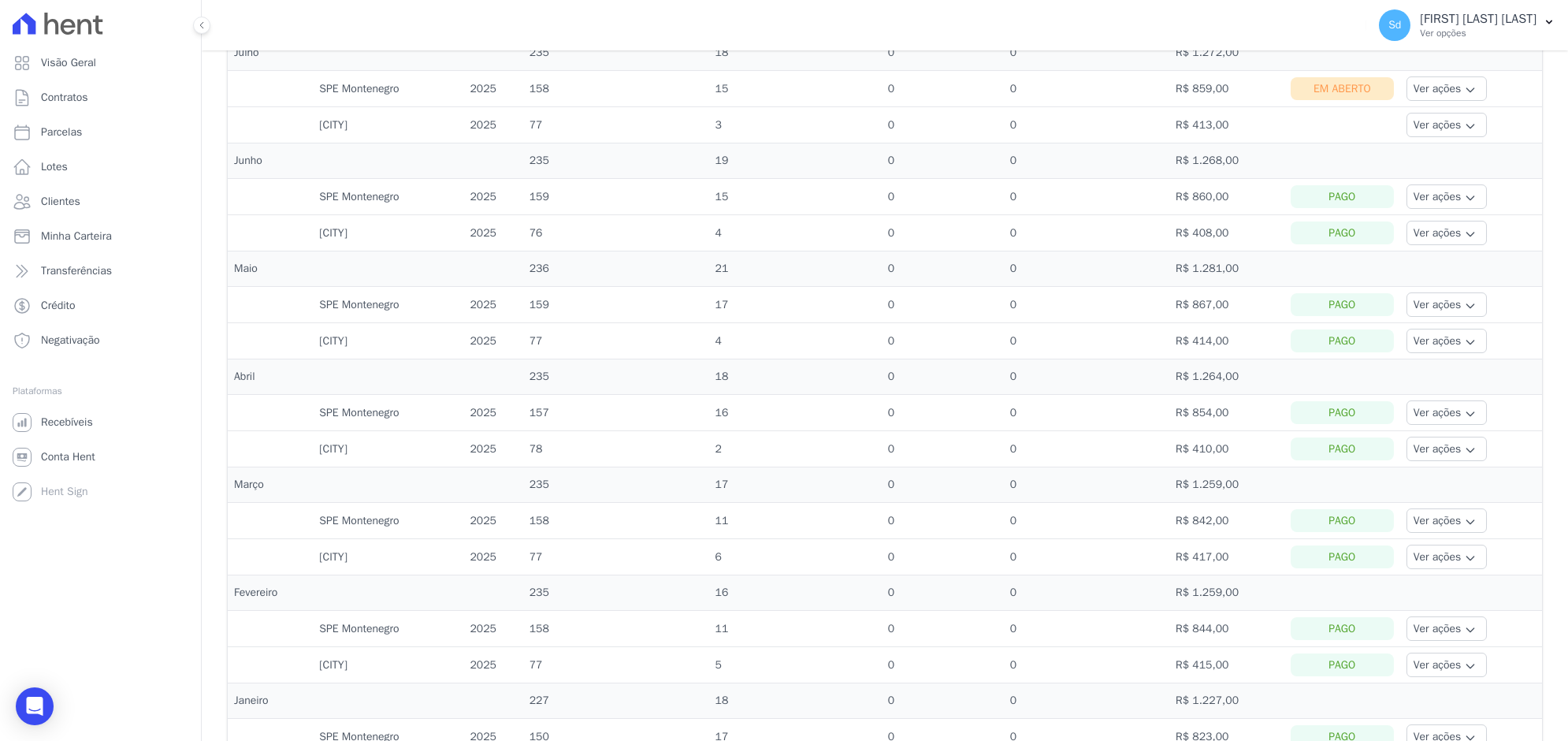 click on "R$ 791,00" at bounding box center [1227, -19] 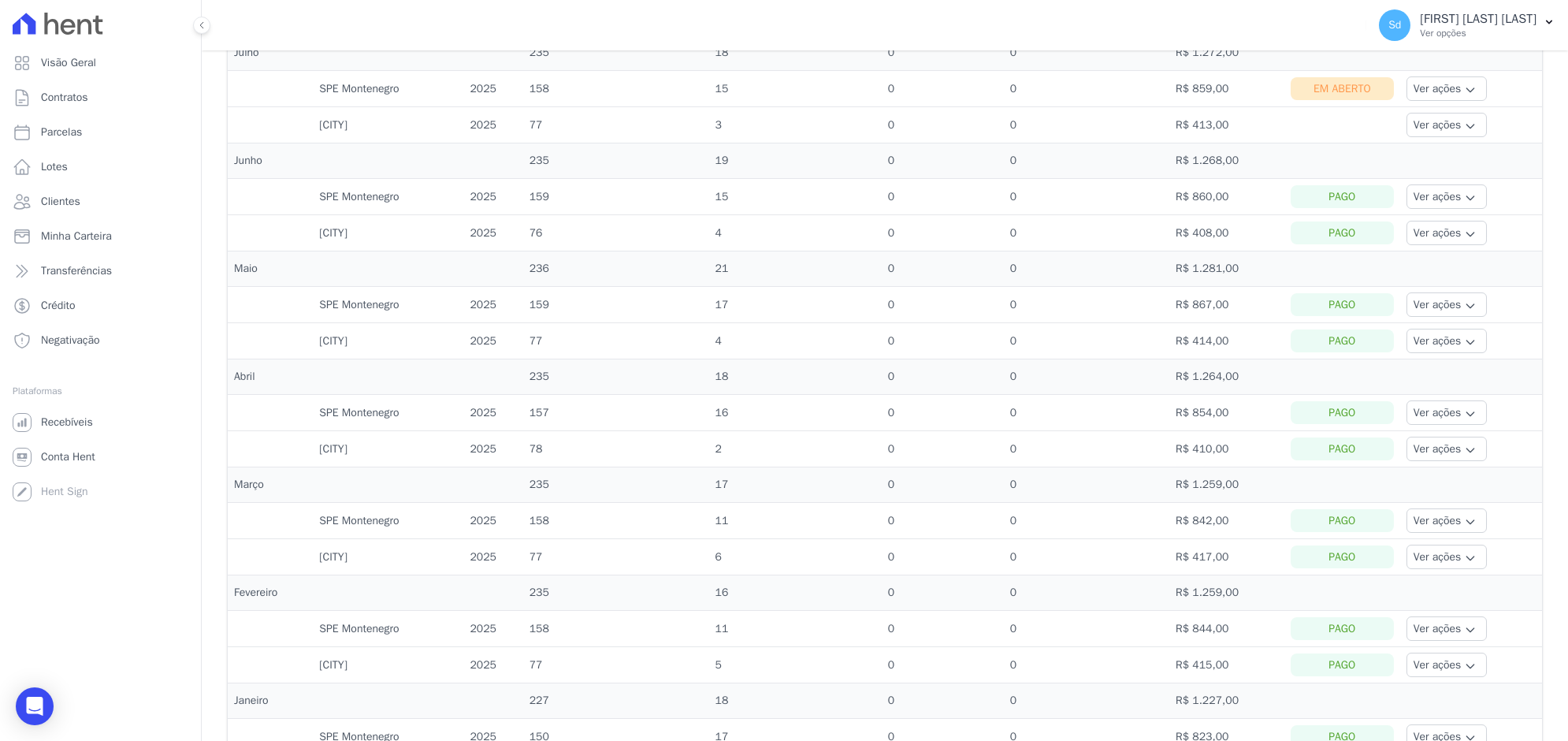 click 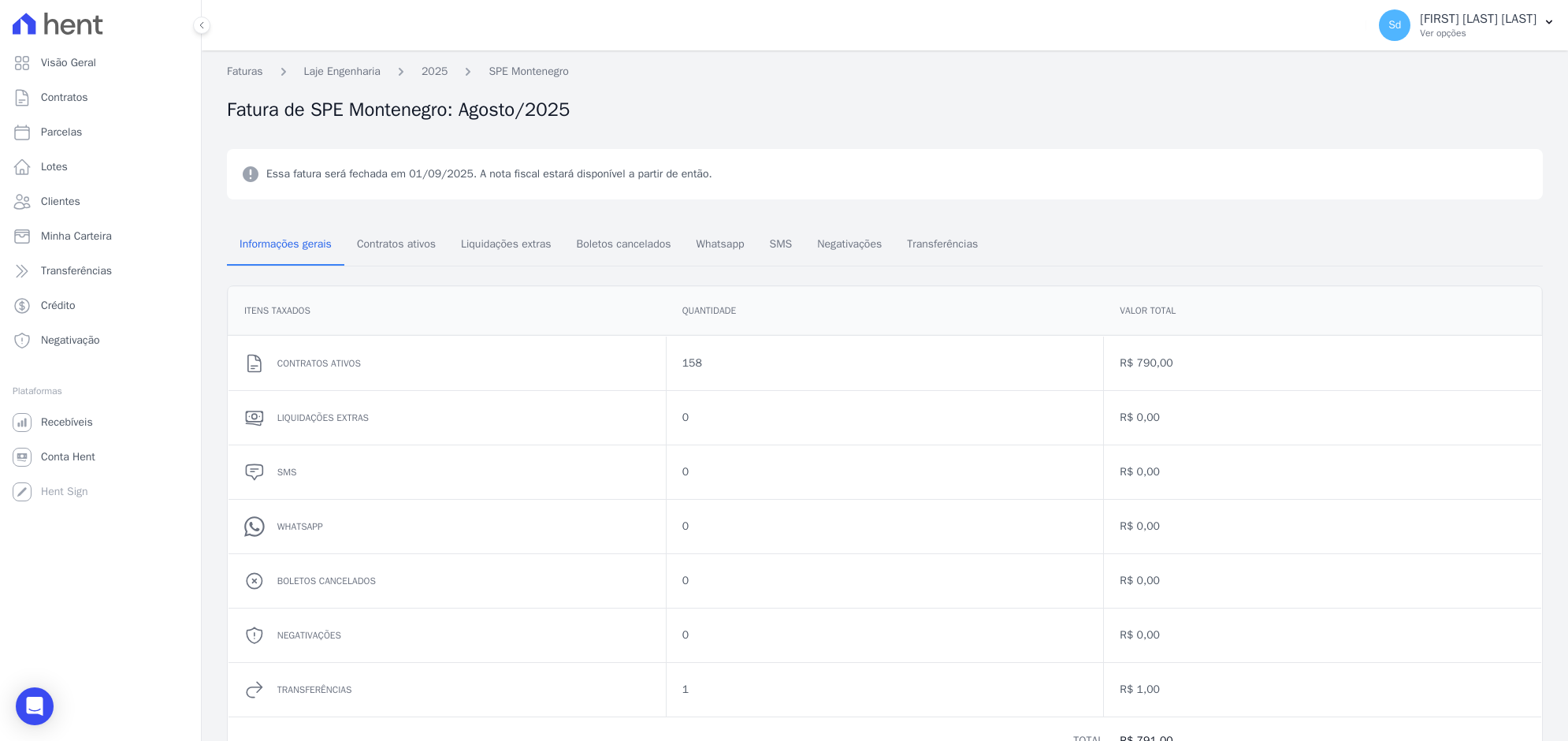 click on "Essa fatura será fechada em 01/09/2025. A nota fiscal estará disponível a partir de então." at bounding box center (885, 174) 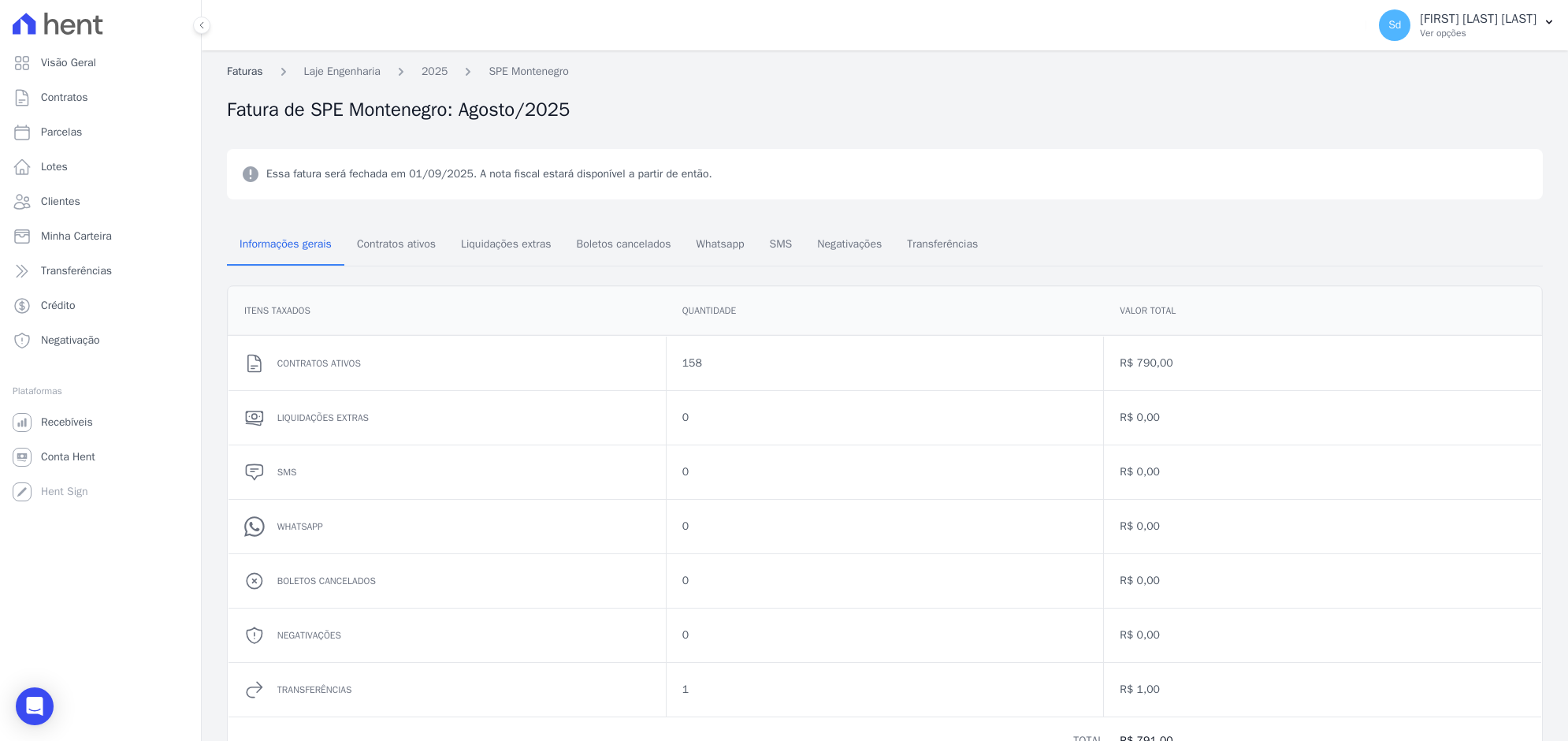 click on "Faturas" at bounding box center (245, 71) 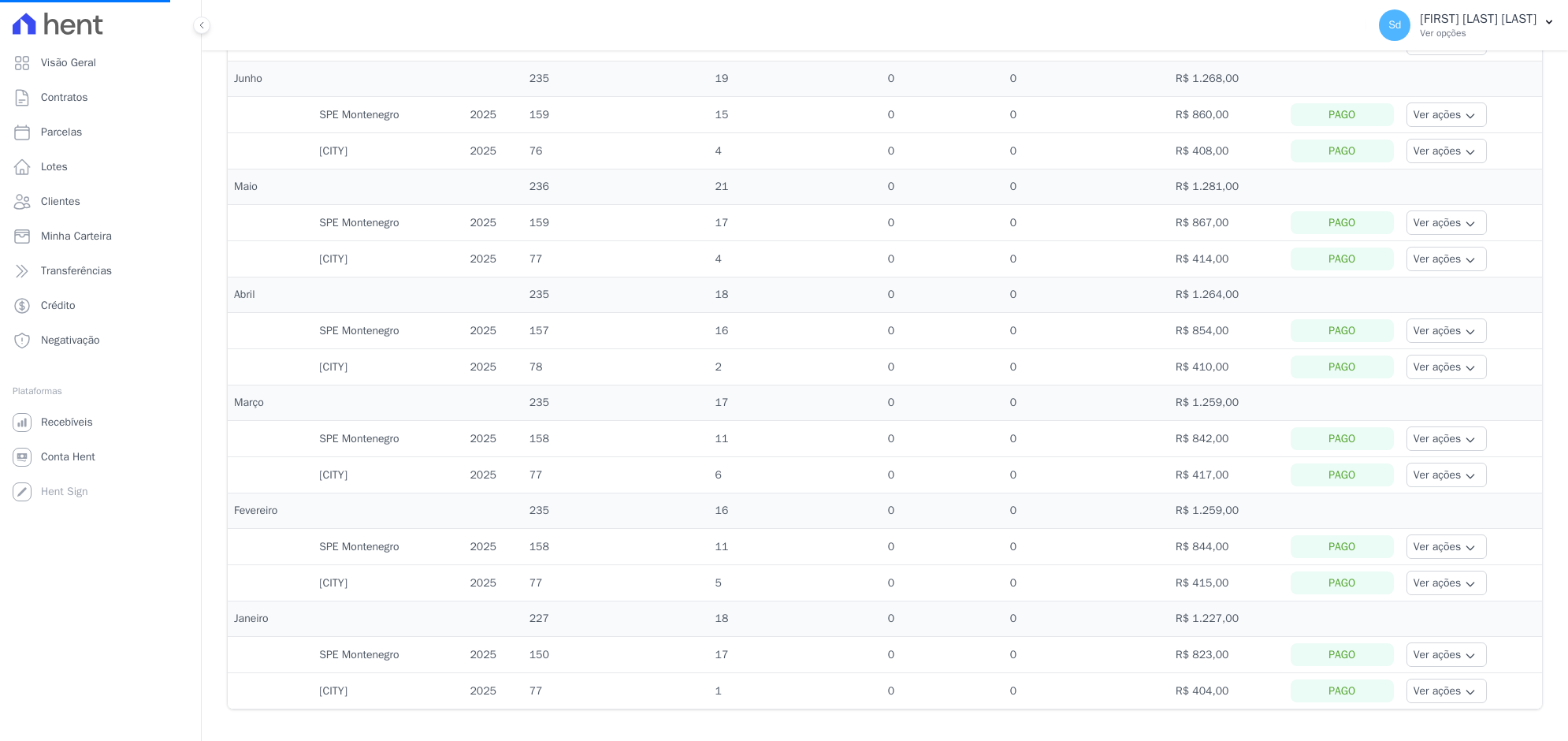 scroll, scrollTop: 788, scrollLeft: 0, axis: vertical 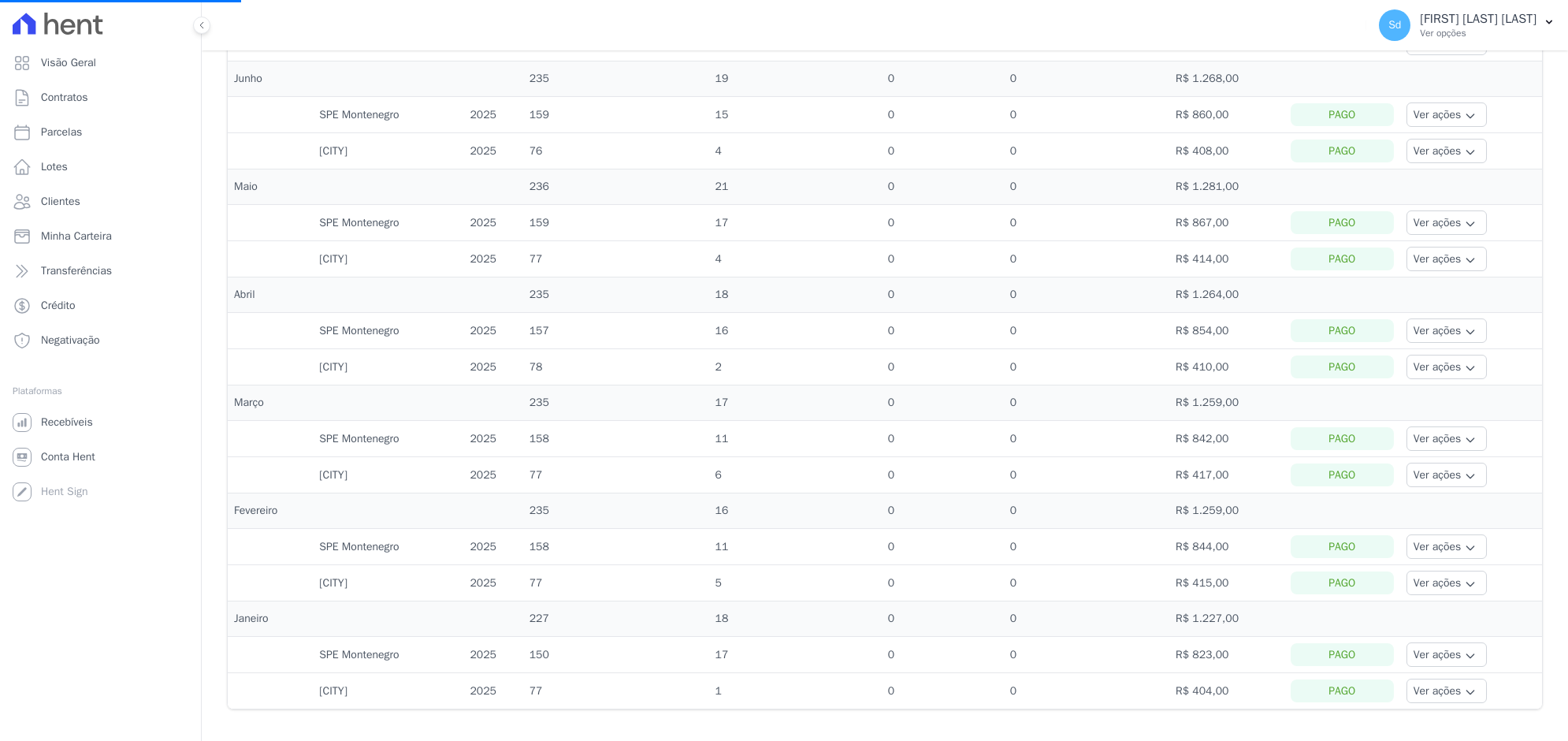click on "Ver ações" at bounding box center [1447, 6] 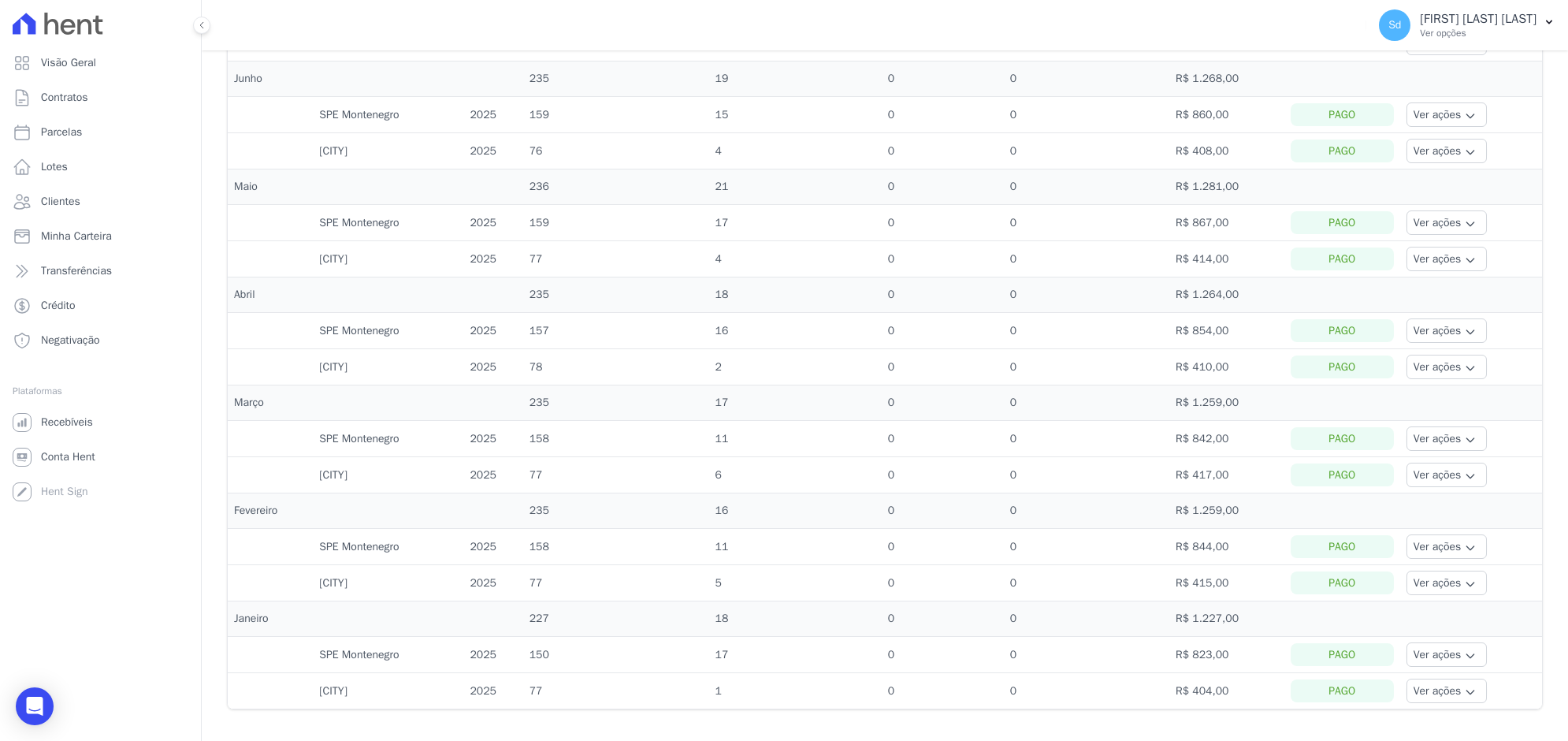 scroll, scrollTop: 788, scrollLeft: 0, axis: vertical 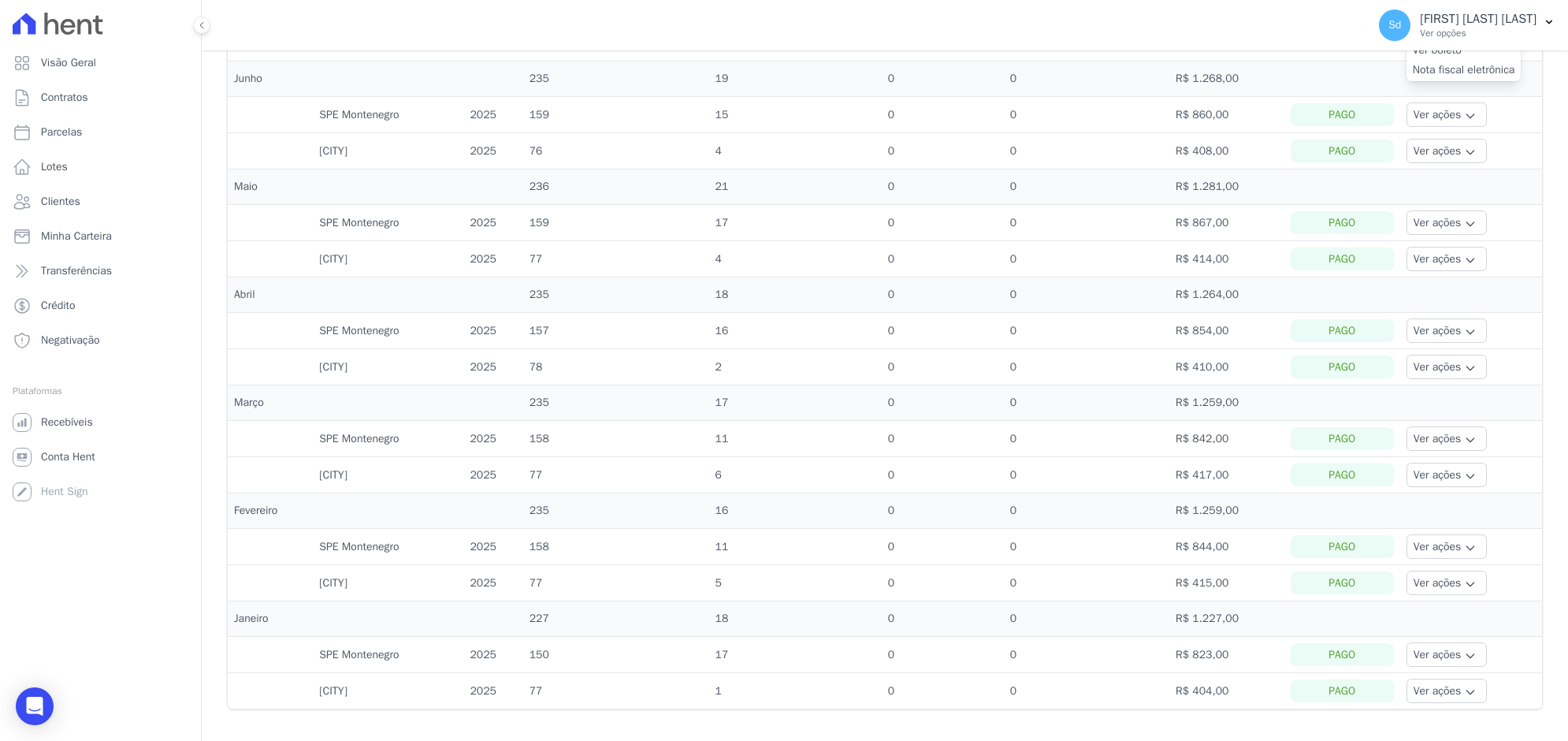 click on "Ver detalhes" at bounding box center (1464, 30) 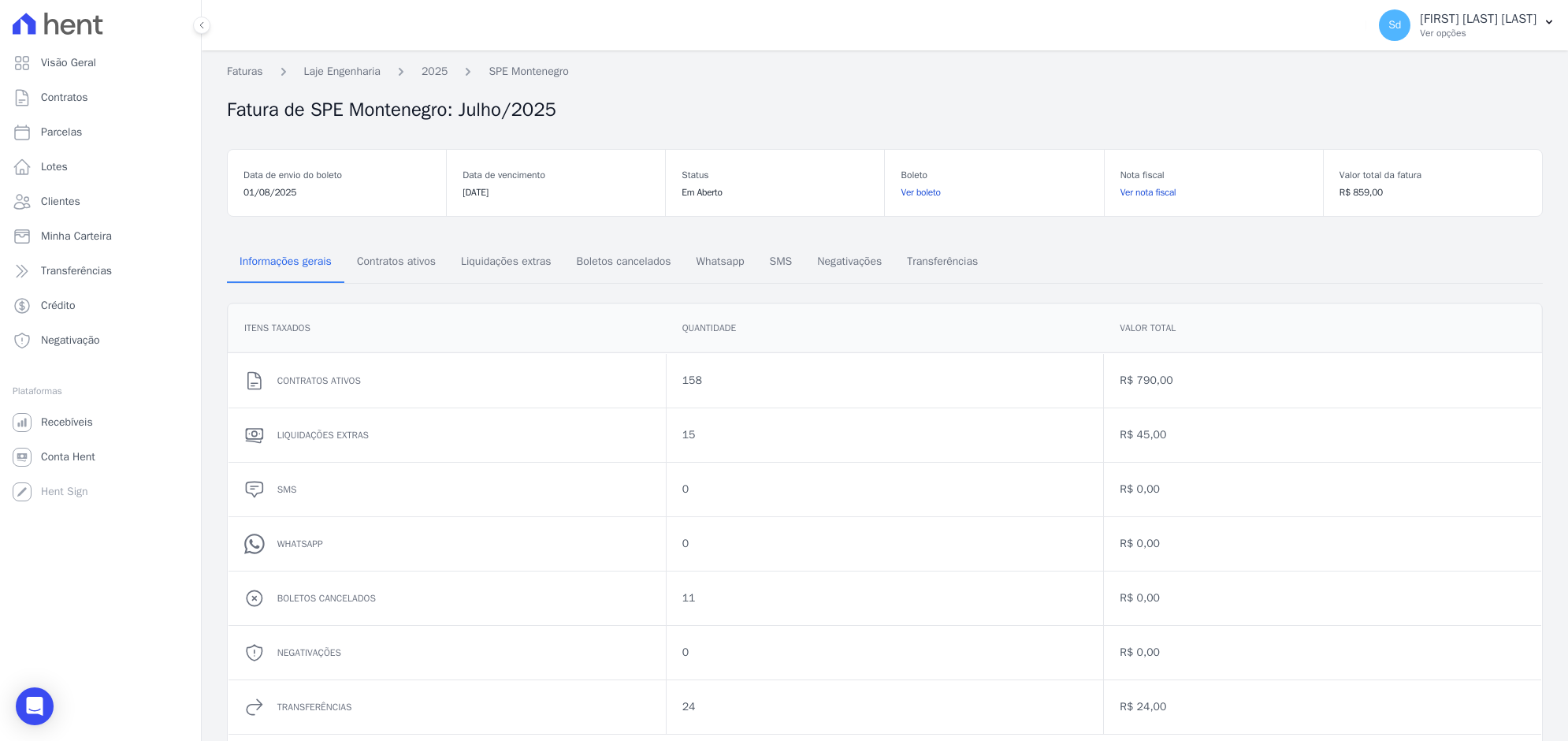 click on "Ver boleto" at bounding box center [994, 192] 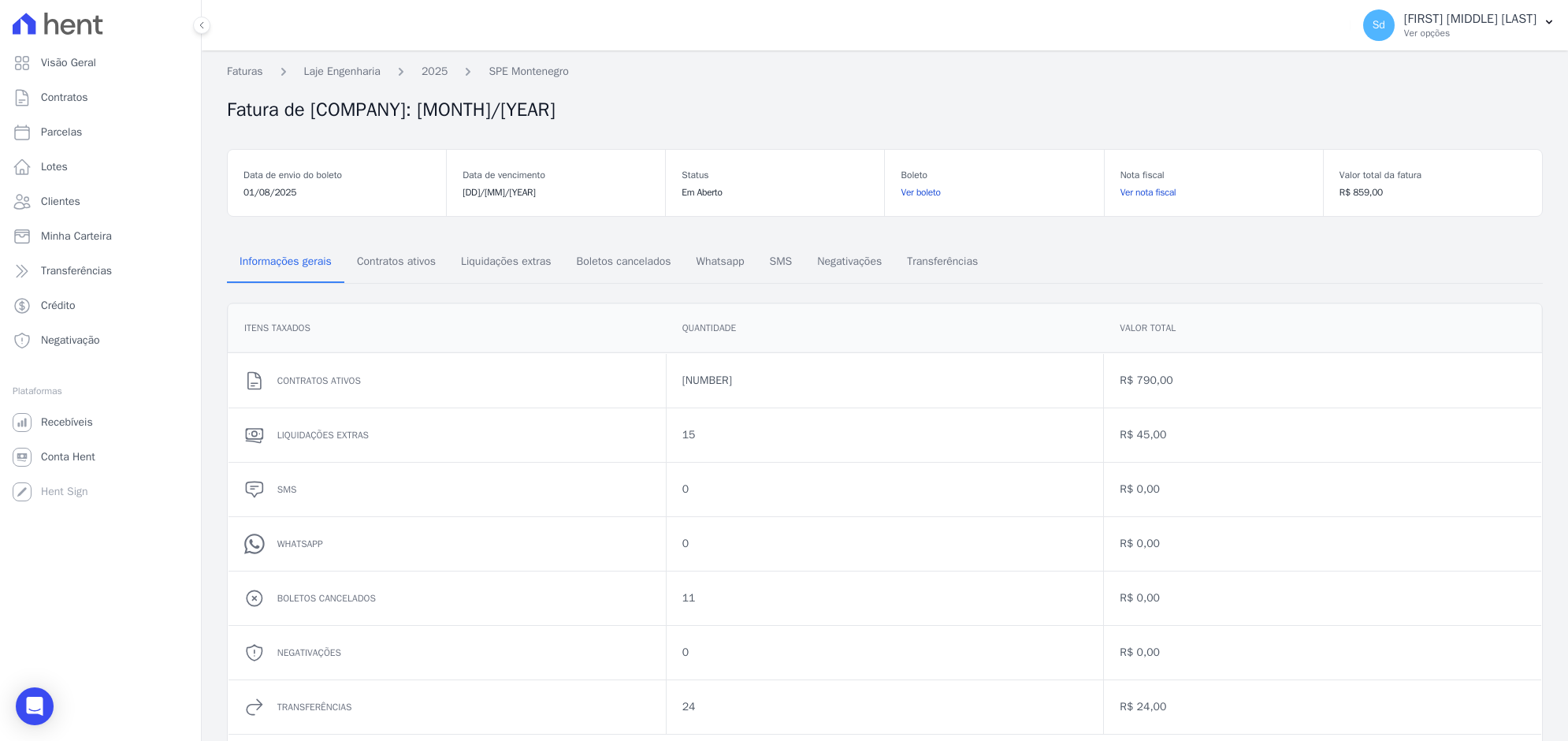 scroll, scrollTop: 0, scrollLeft: 0, axis: both 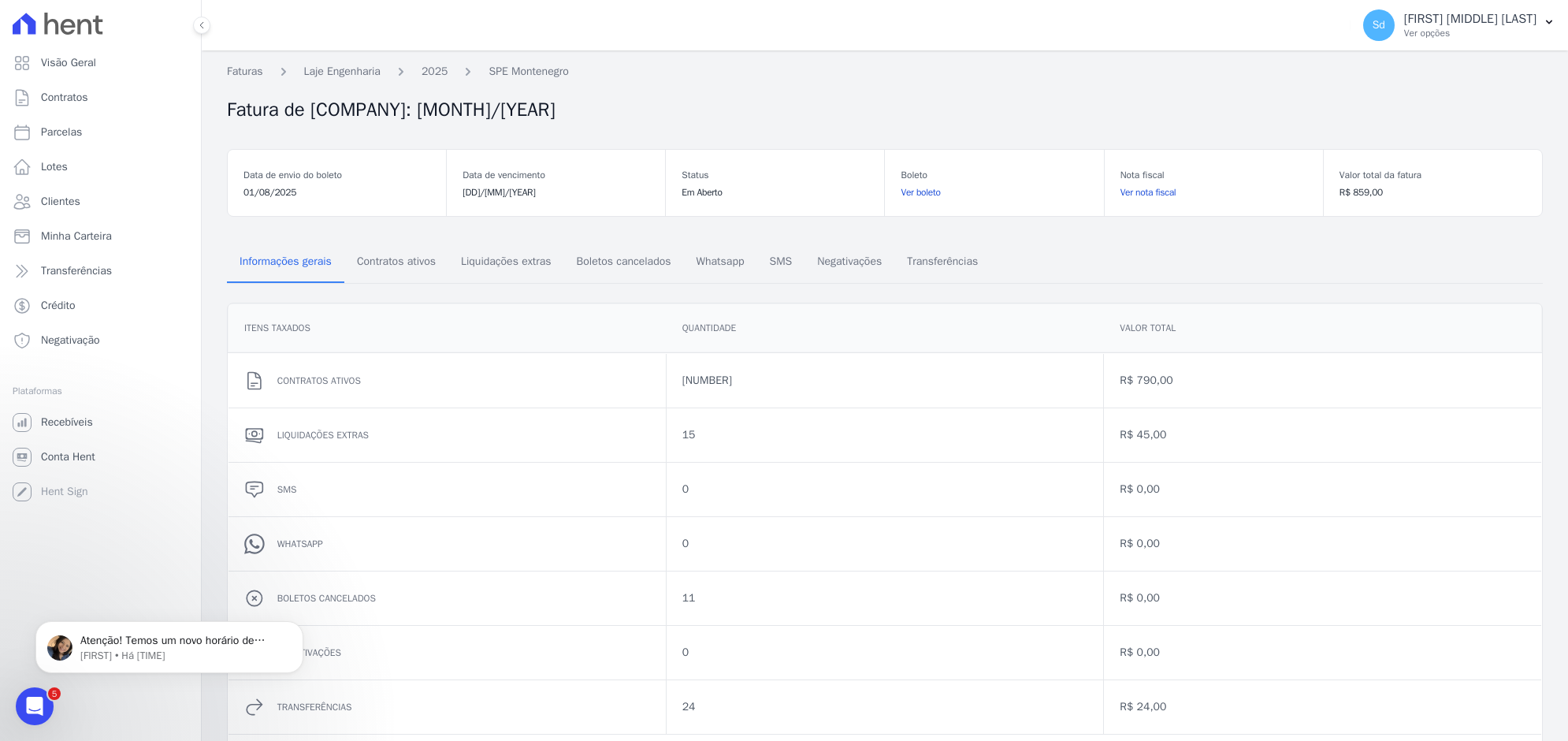 click on "Ver nota fiscal" at bounding box center (1213, 192) 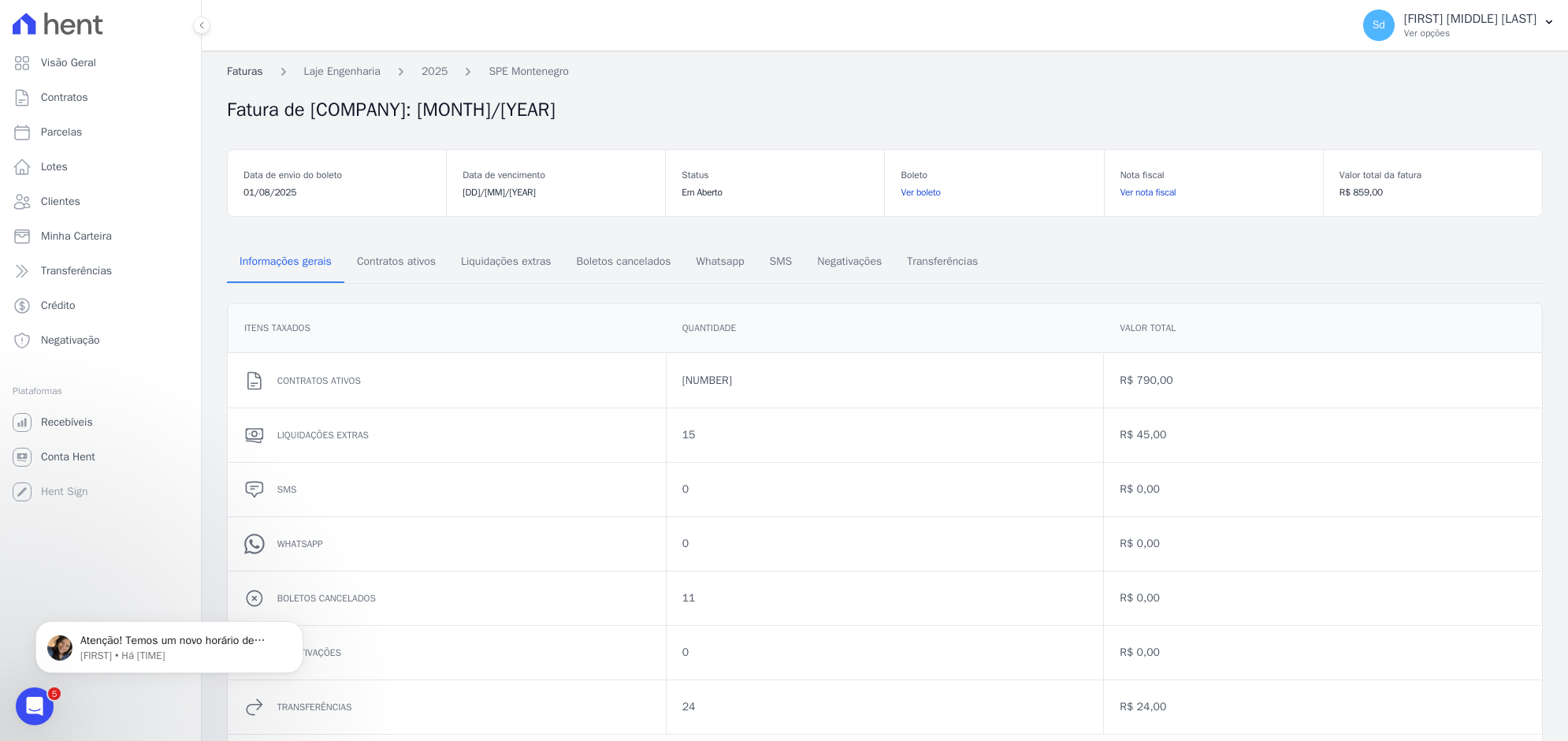 click on "Faturas" at bounding box center [245, 71] 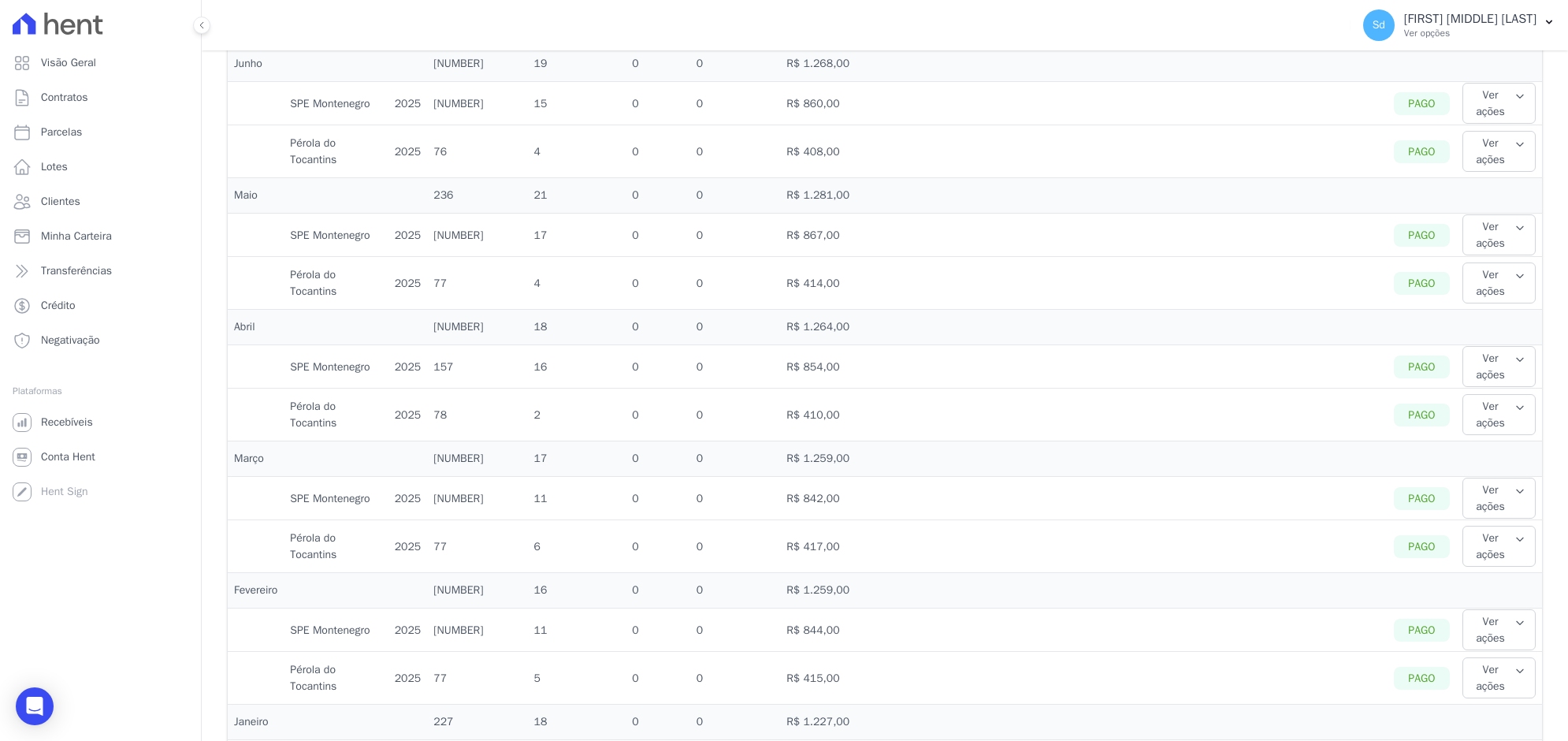 scroll, scrollTop: 788, scrollLeft: 0, axis: vertical 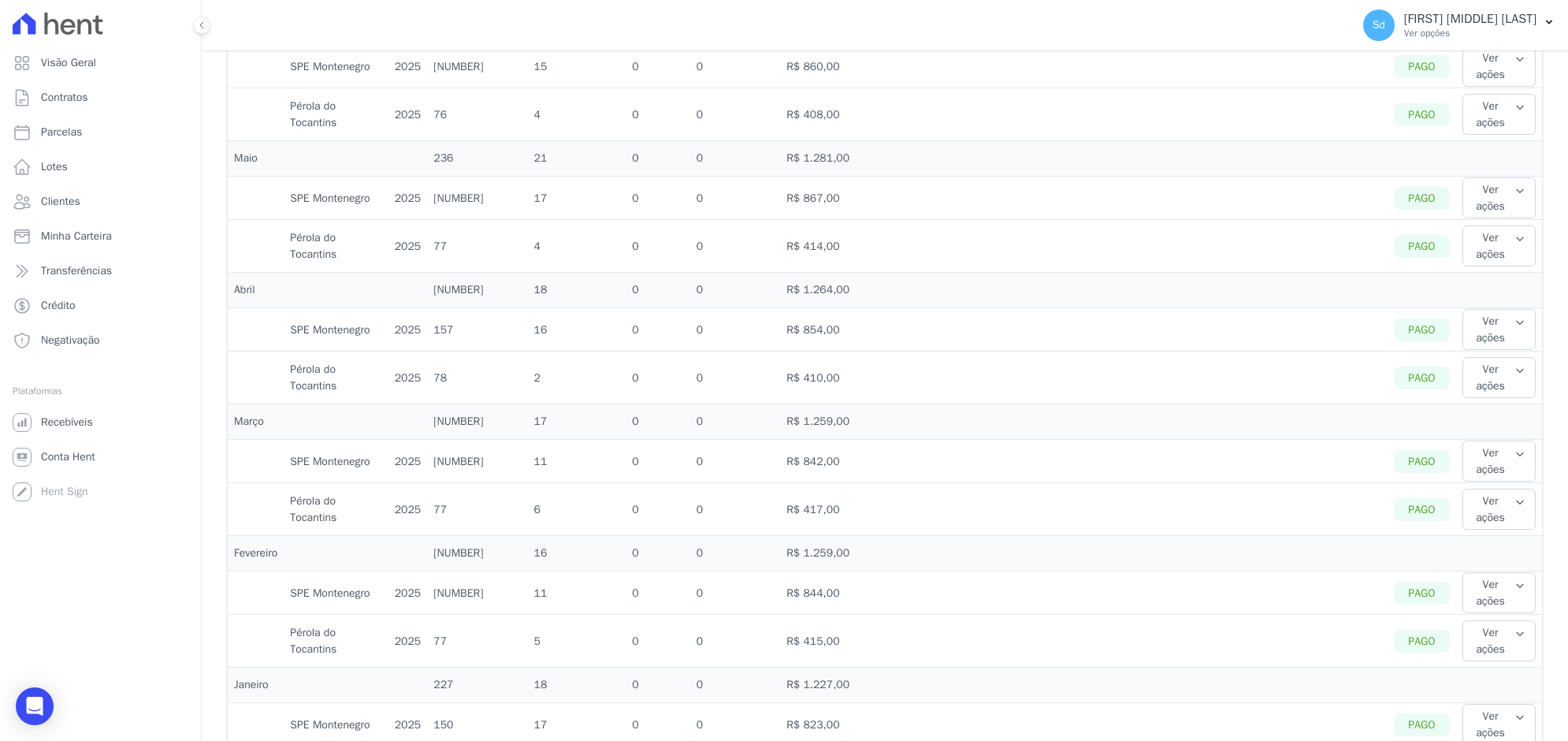 click on "Ver ações" at bounding box center [1499, -17] 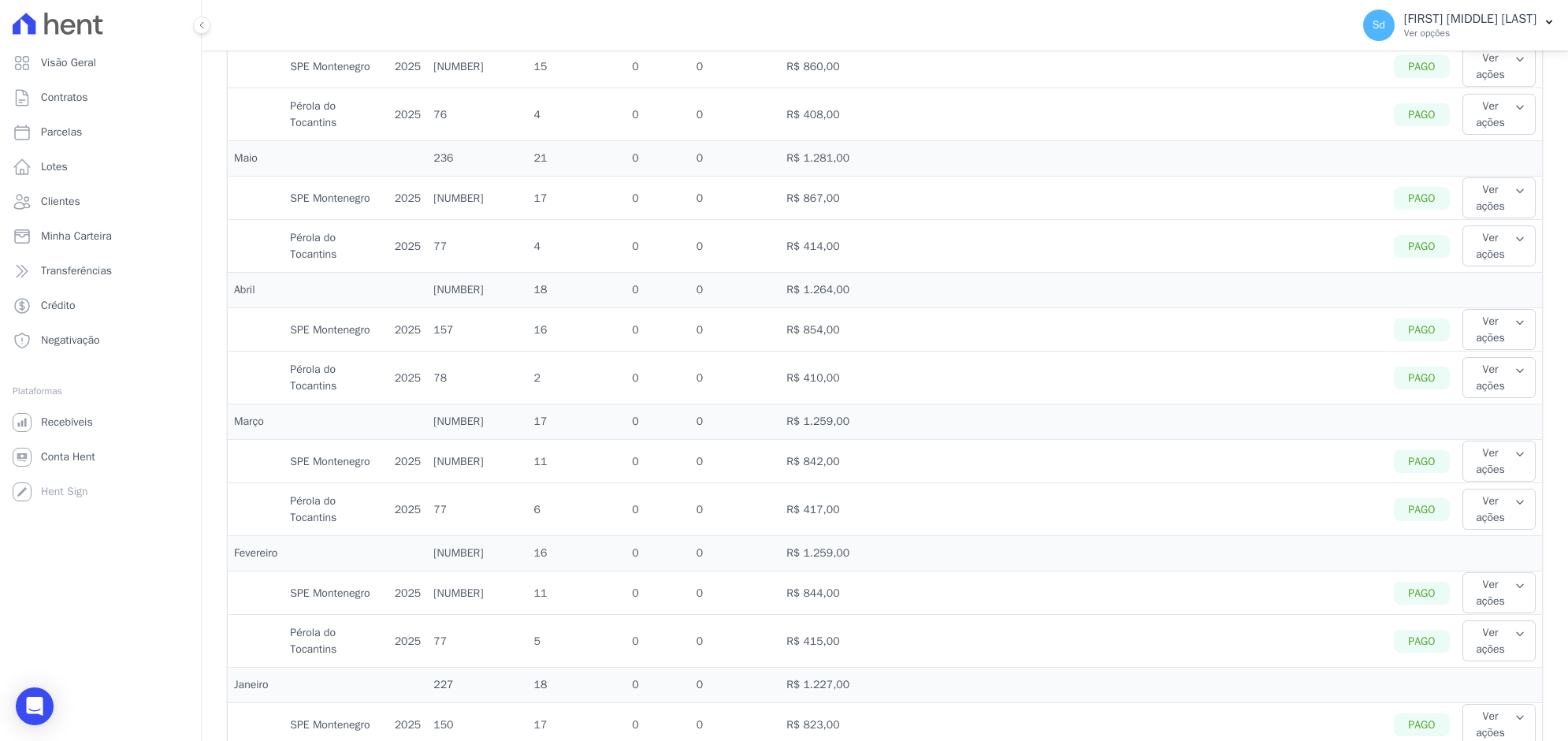 click on "Ver detalhes" at bounding box center [1520, 14] 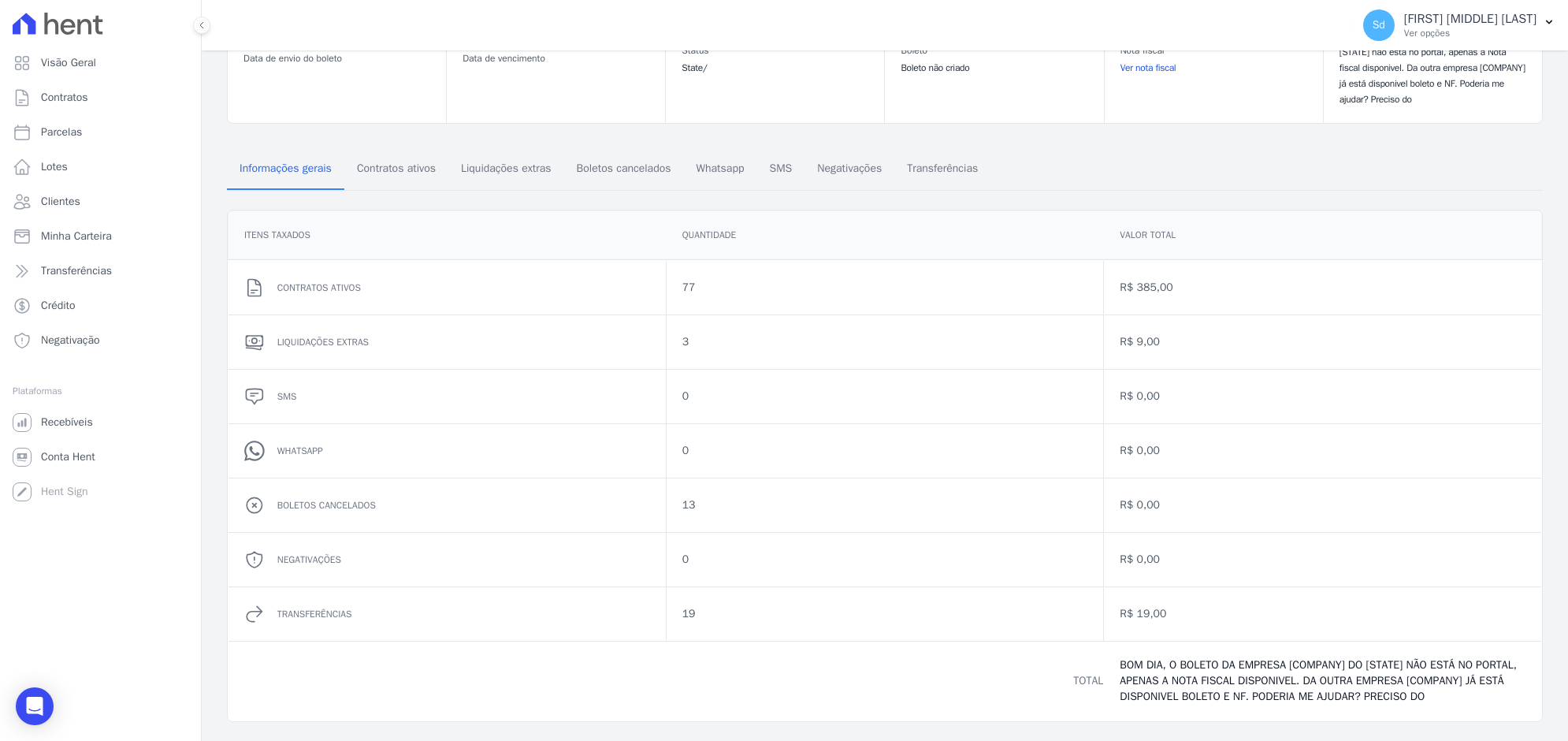 scroll, scrollTop: 0, scrollLeft: 0, axis: both 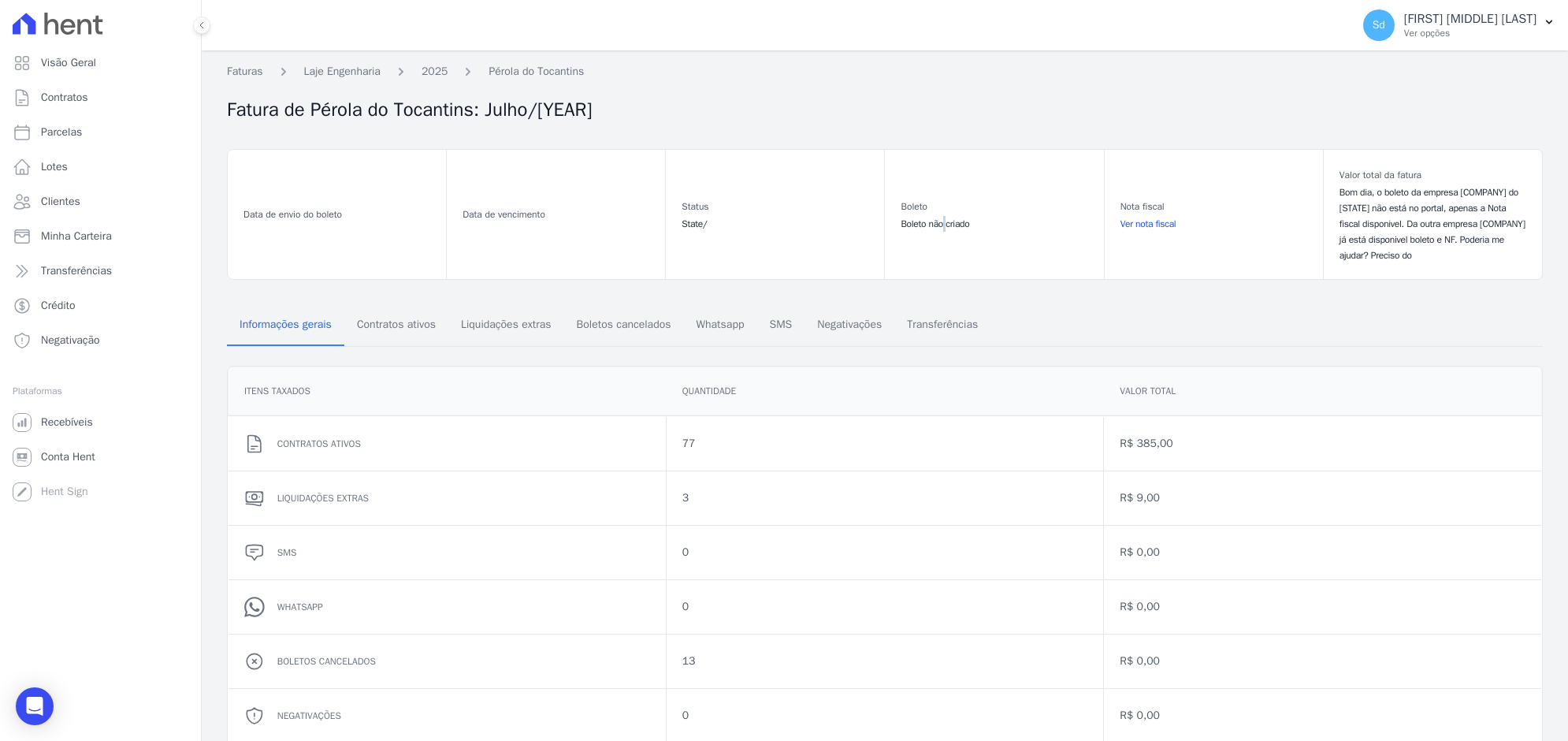 drag, startPoint x: 1016, startPoint y: 292, endPoint x: 1005, endPoint y: 296, distance: 11.7047 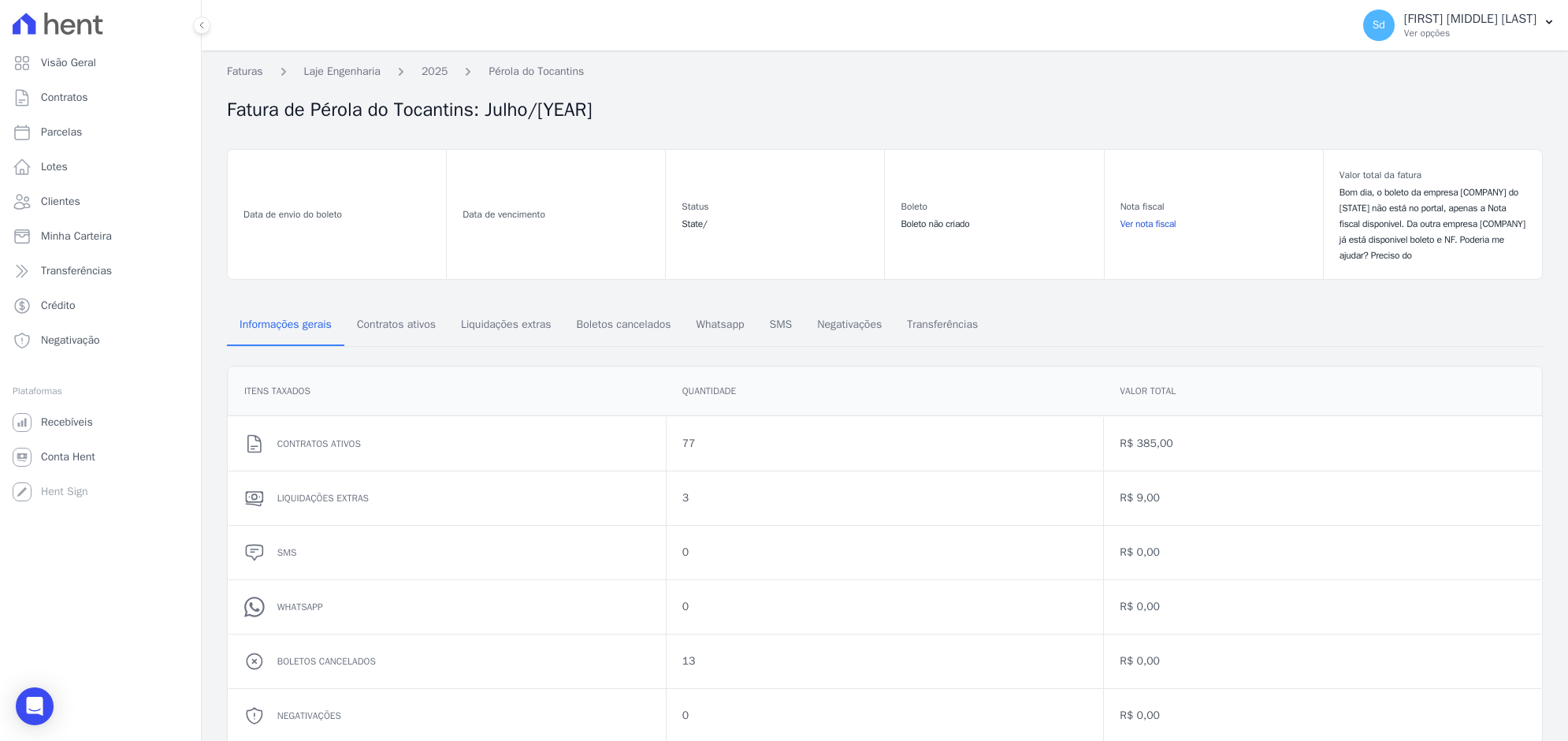 click on "Boleto não criado" at bounding box center [994, 224] 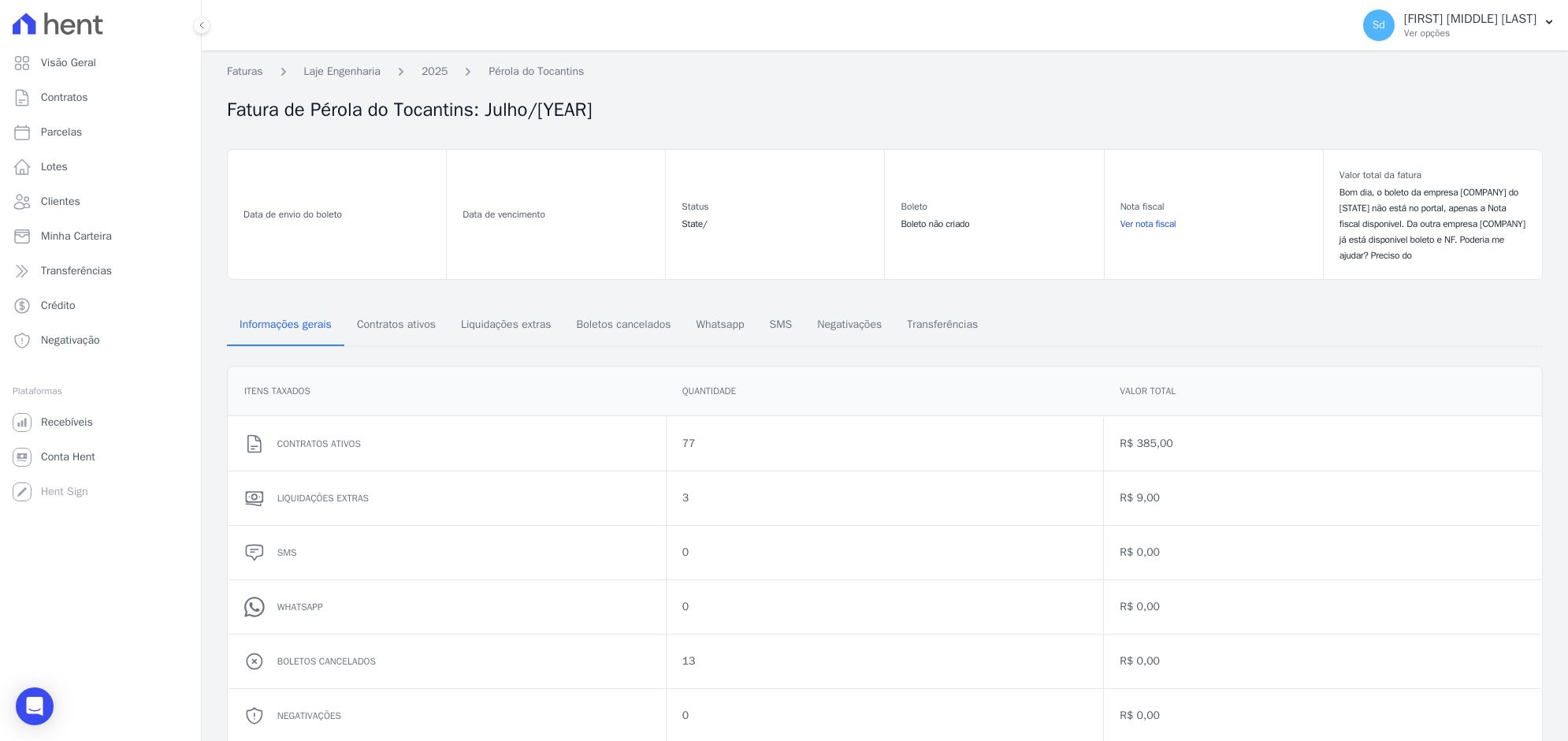 click on "Ver nota fiscal" at bounding box center [1213, 224] 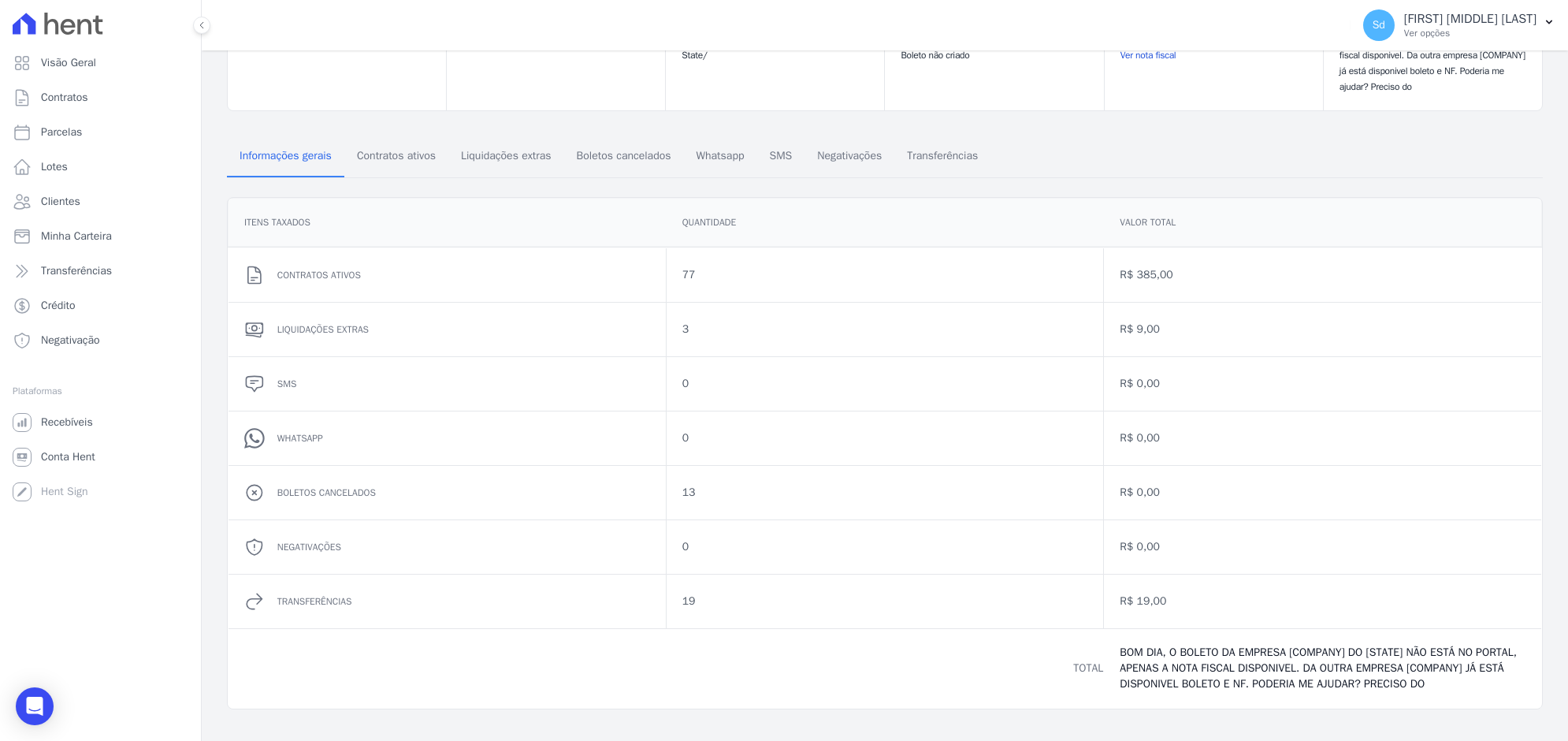 scroll, scrollTop: 0, scrollLeft: 0, axis: both 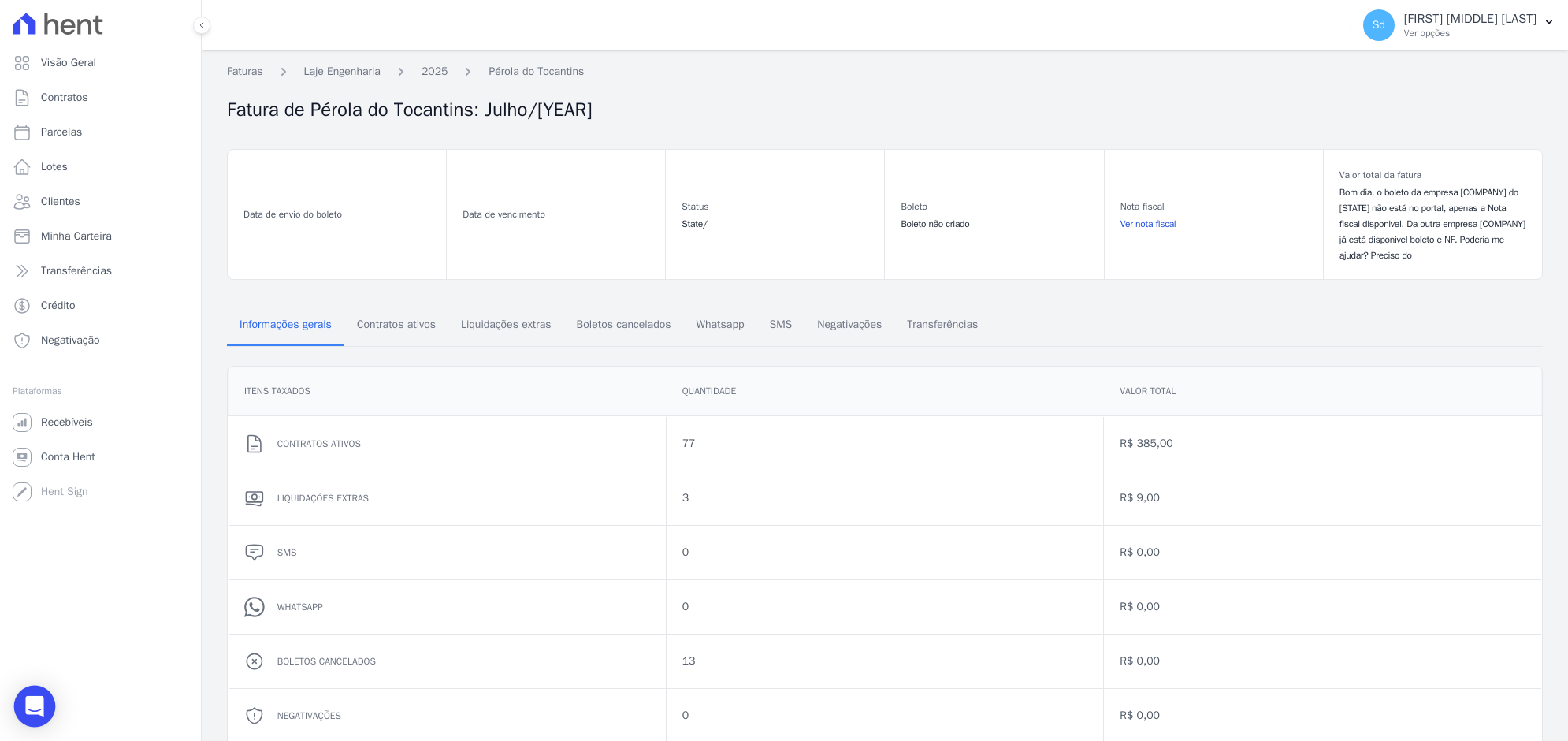 click 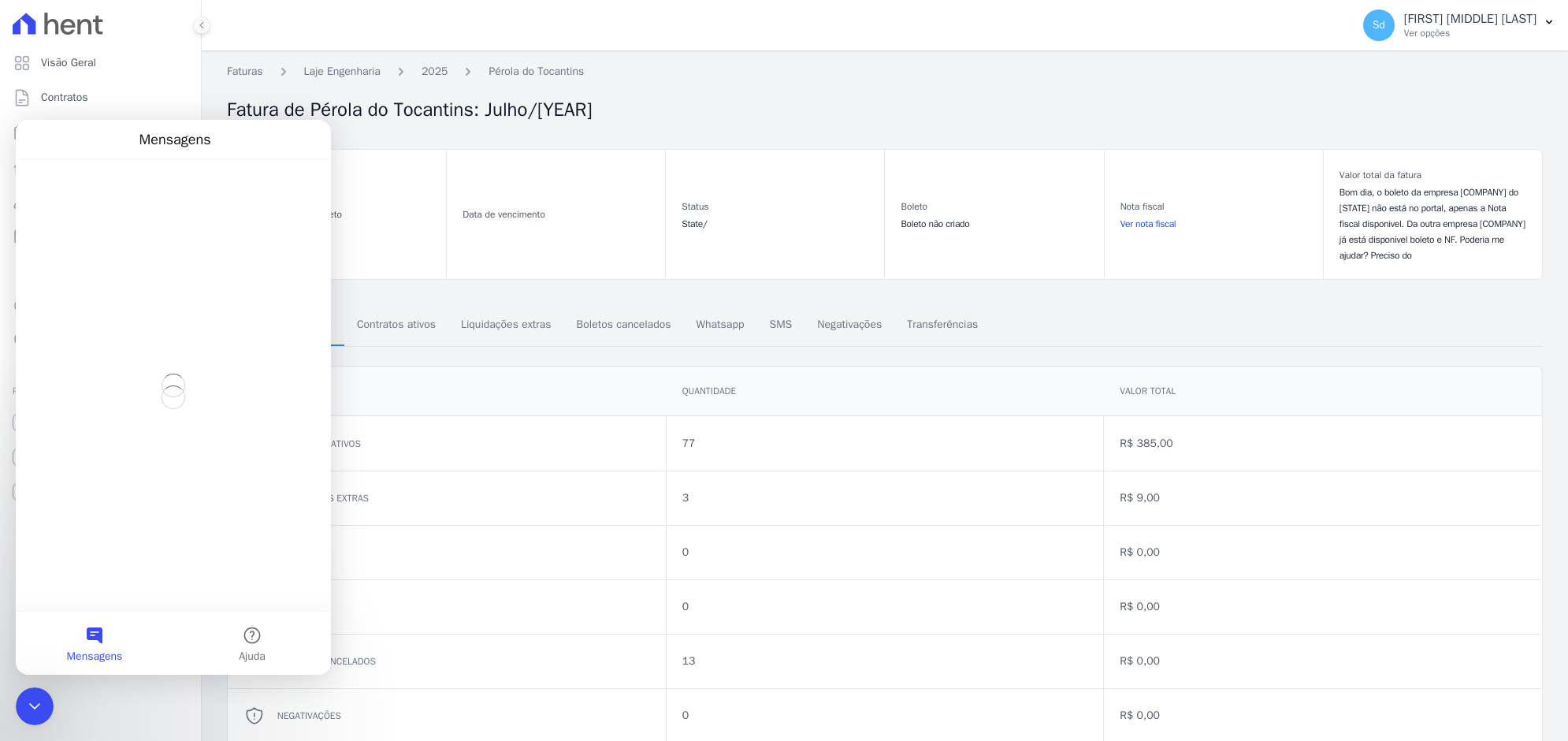 scroll, scrollTop: 0, scrollLeft: 0, axis: both 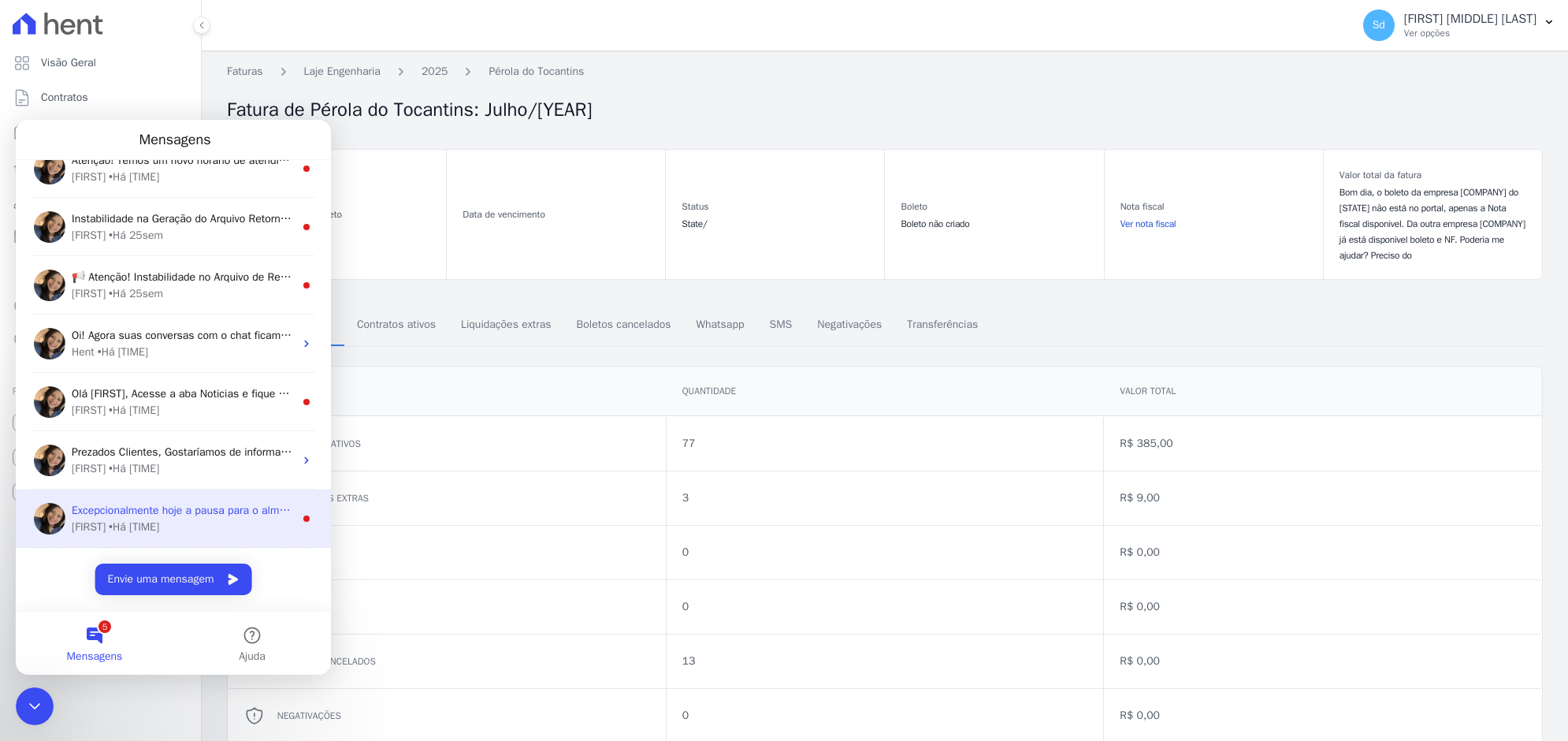 click on "Excepcionalmente hoje a pausa para o almoço será das 12h30 às 14h30.    Caso precise de alguma informação ou dúvida, poderá deixar aqui no chat e responderei assim que retornar, combinado? 😉   Ah! E não esqueça de dar uma passadinha nos nossos artigos. Estão disponíveis aqui no chat, no ícone AJUDA." at bounding box center [183, 510] 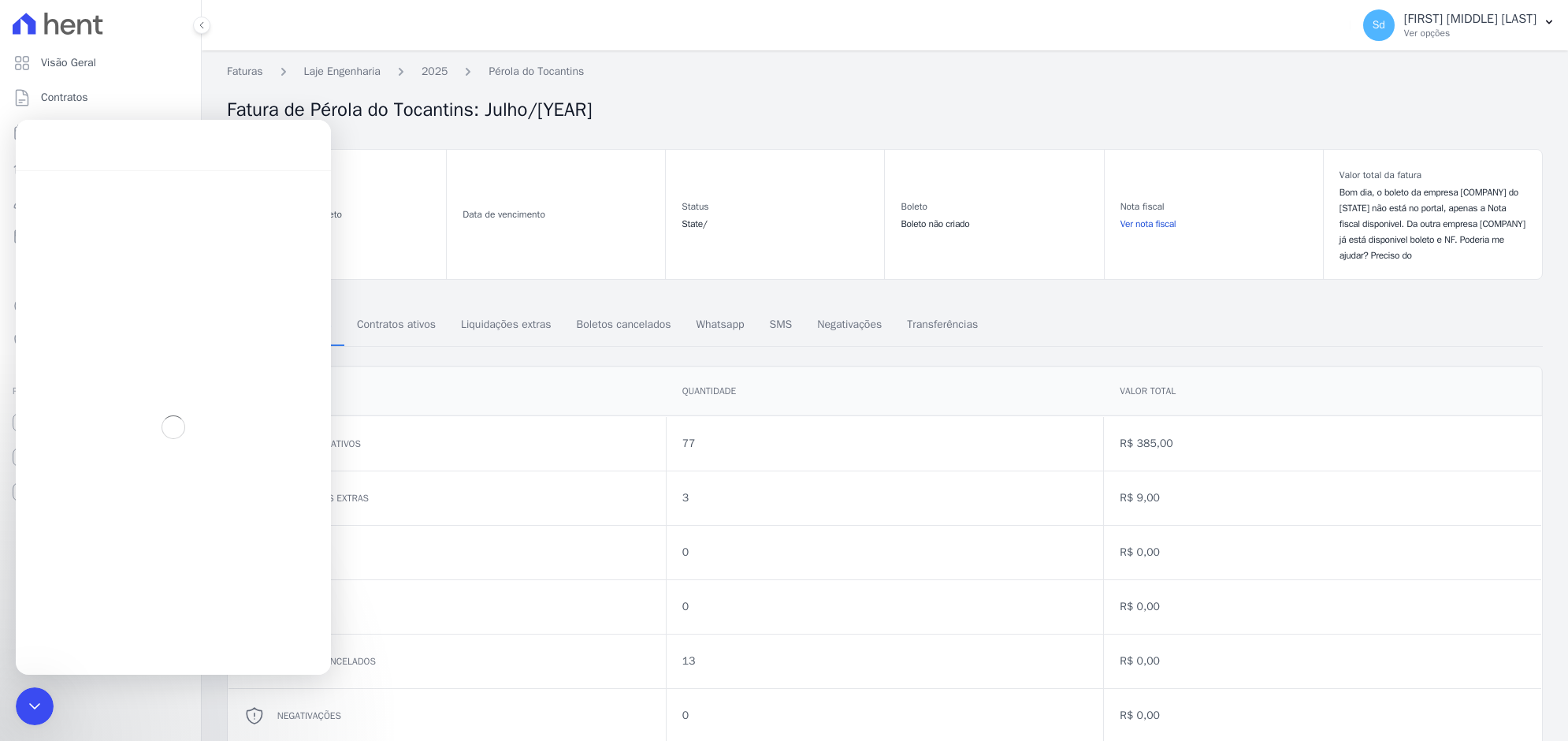 scroll, scrollTop: 0, scrollLeft: 0, axis: both 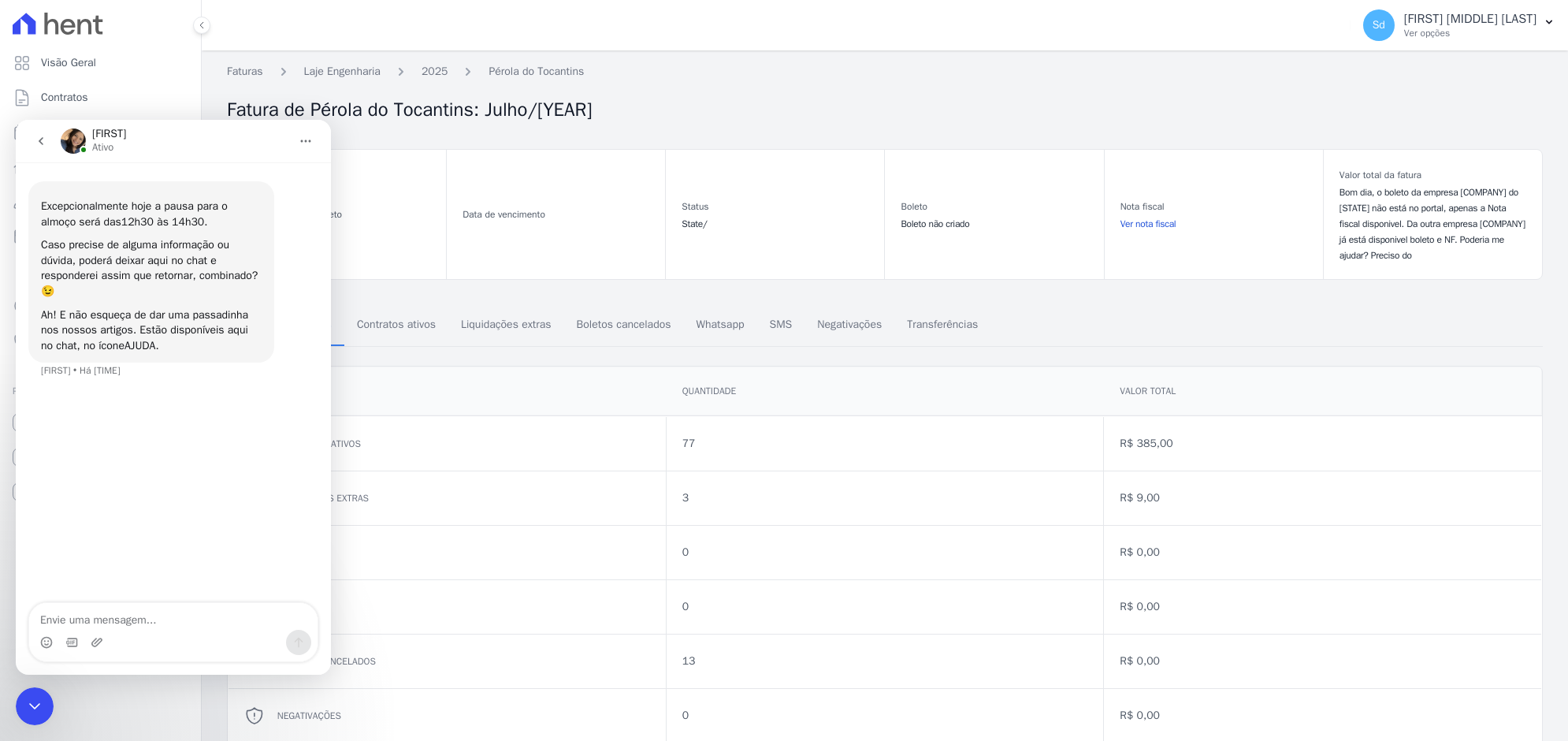 click 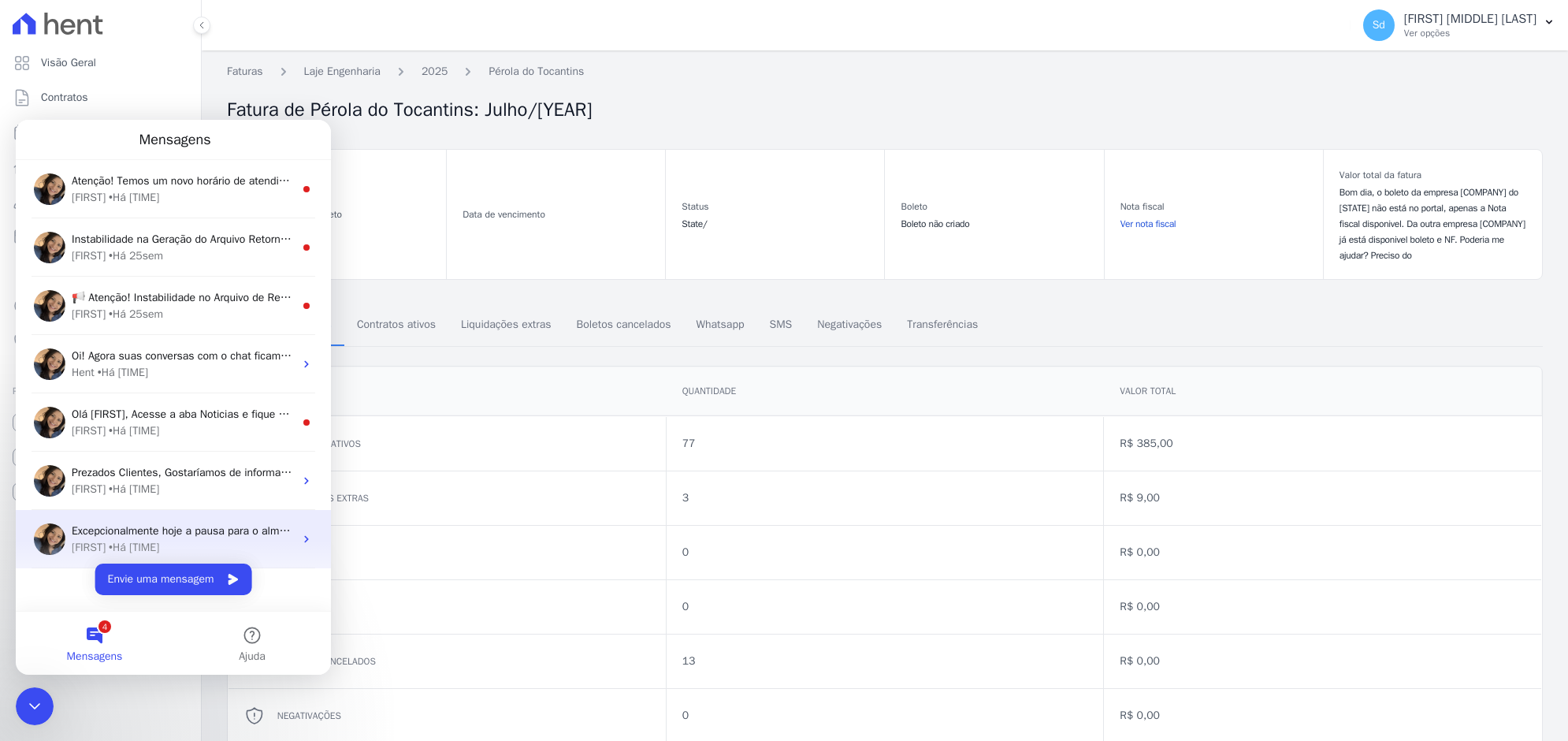 scroll, scrollTop: 20, scrollLeft: 0, axis: vertical 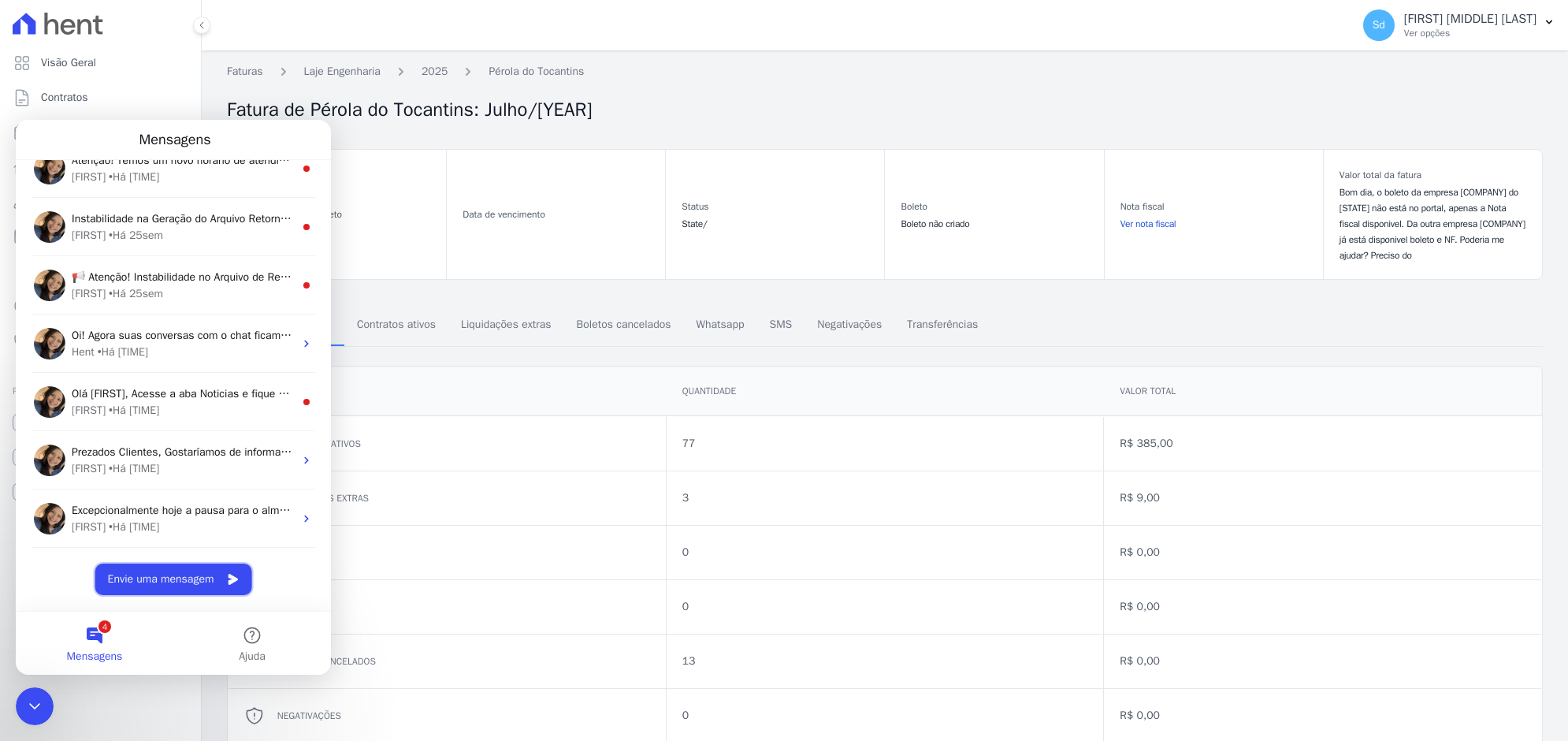 click on "Envie uma mensagem" at bounding box center [173, 579] 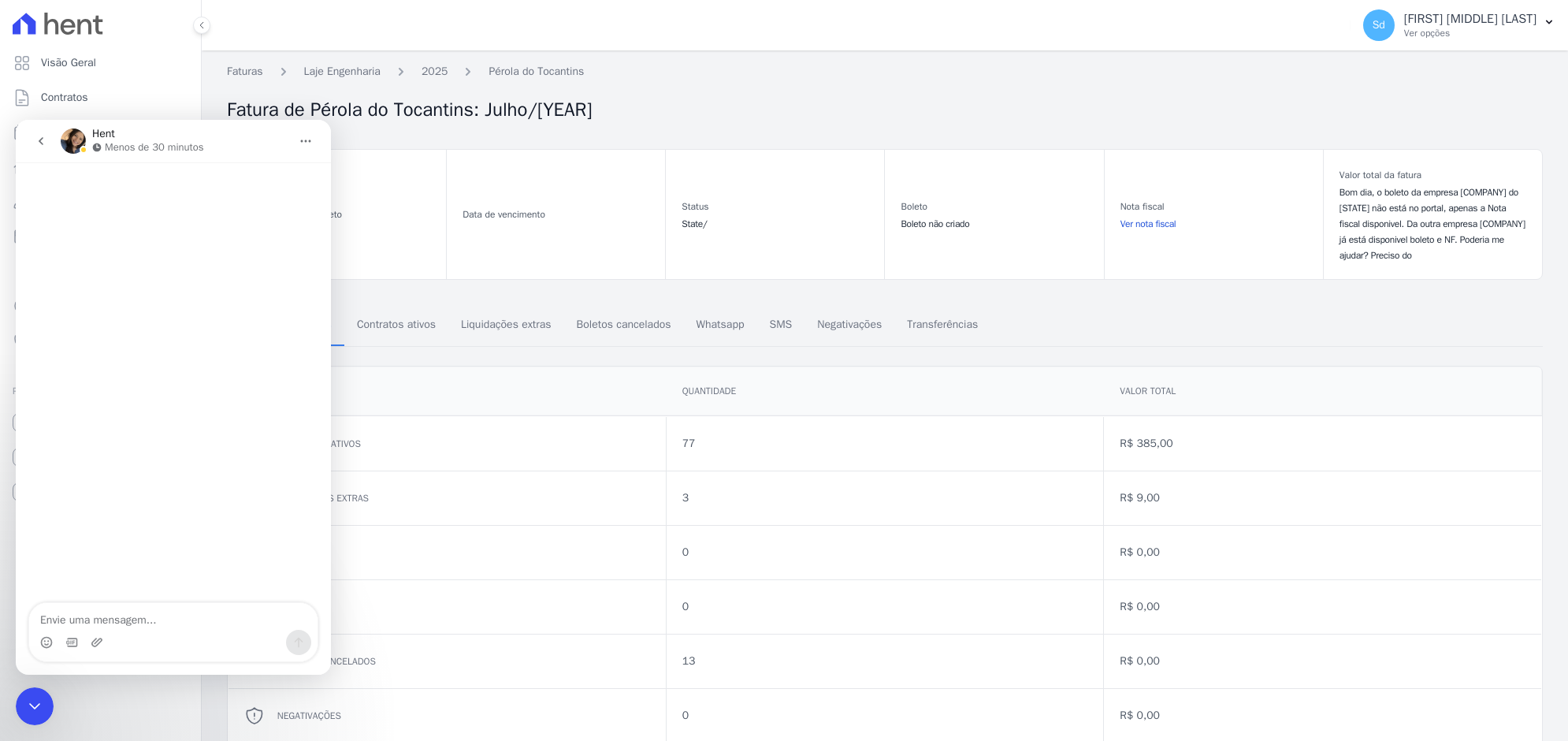 scroll, scrollTop: 0, scrollLeft: 0, axis: both 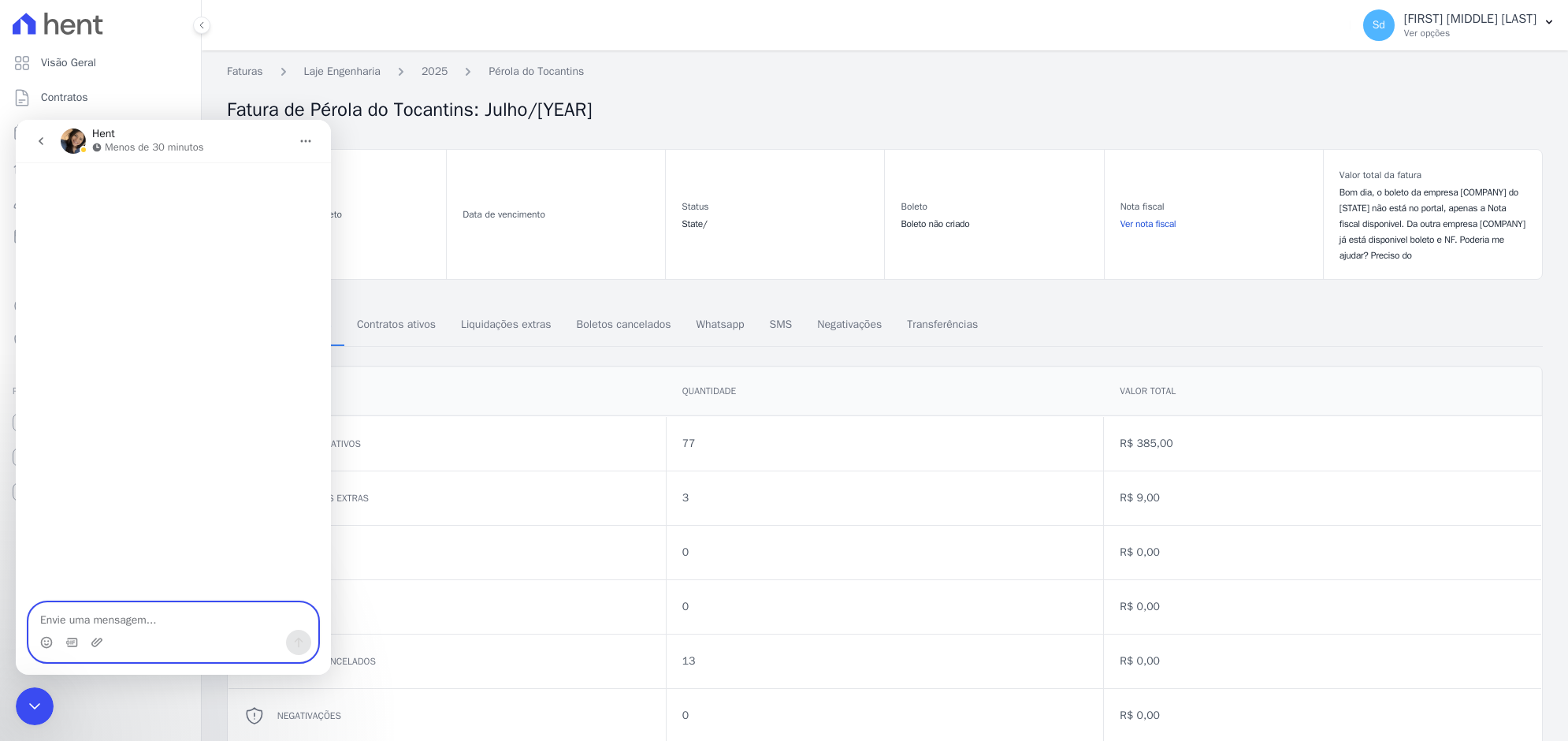 click at bounding box center (173, 616) 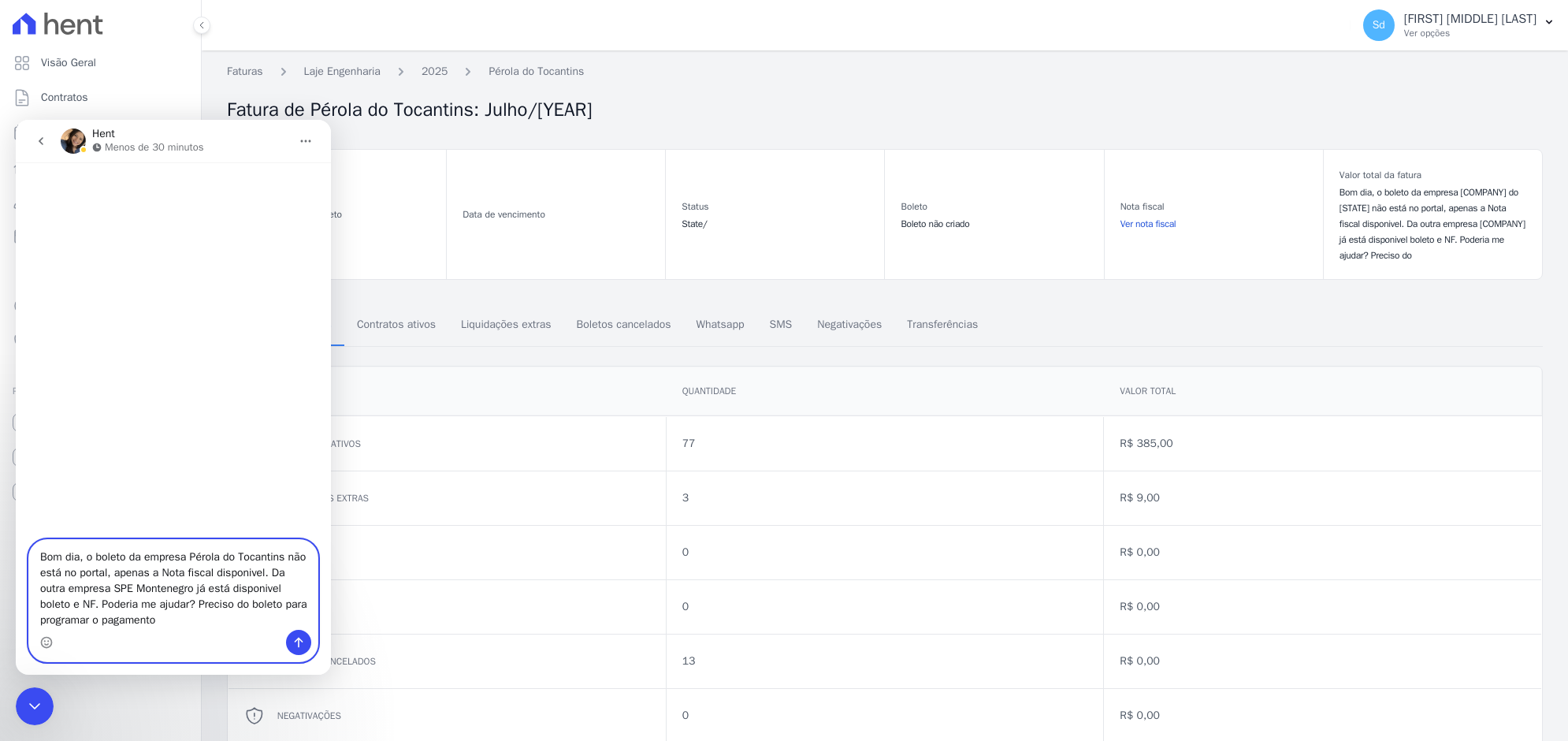 scroll, scrollTop: 0, scrollLeft: 0, axis: both 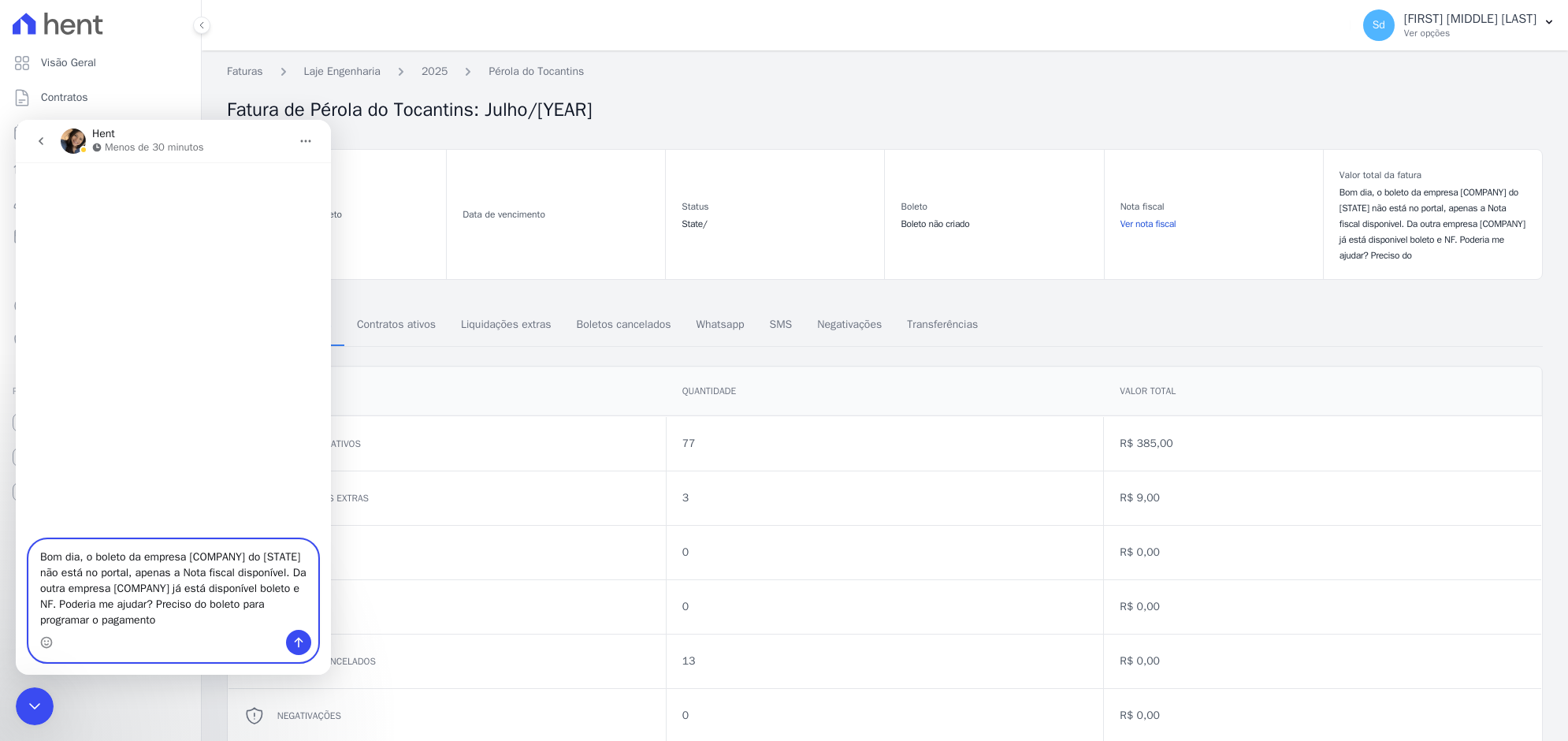 click on "Bom dia, o boleto da empresa [COMPANY] do [STATE] não está no portal, apenas a Nota fiscal disponível. Da outra empresa [COMPANY] já está disponível boleto e NF. Poderia me ajudar? Preciso do boleto para programar o pagamento" at bounding box center (173, 585) 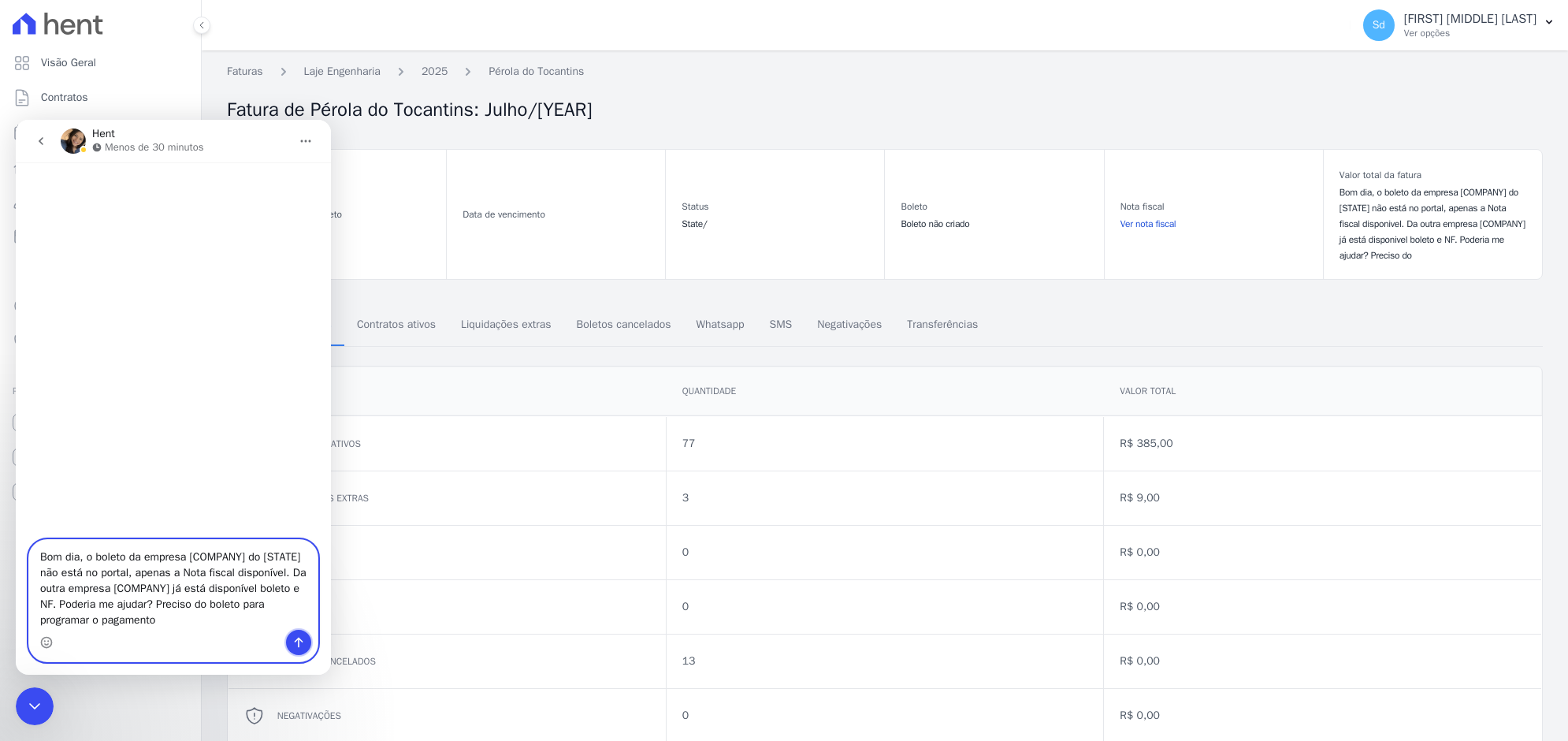 click at bounding box center [299, 642] 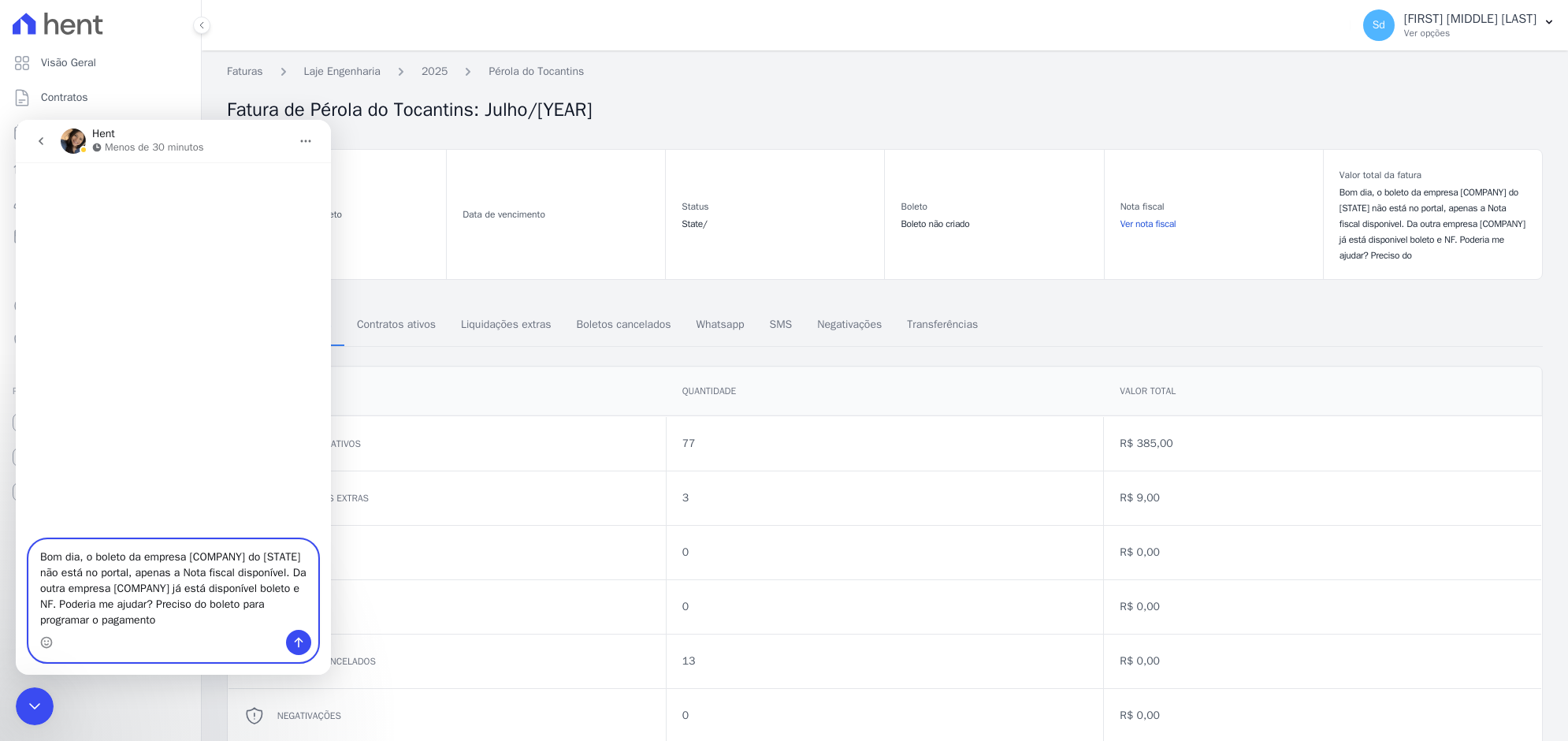 type 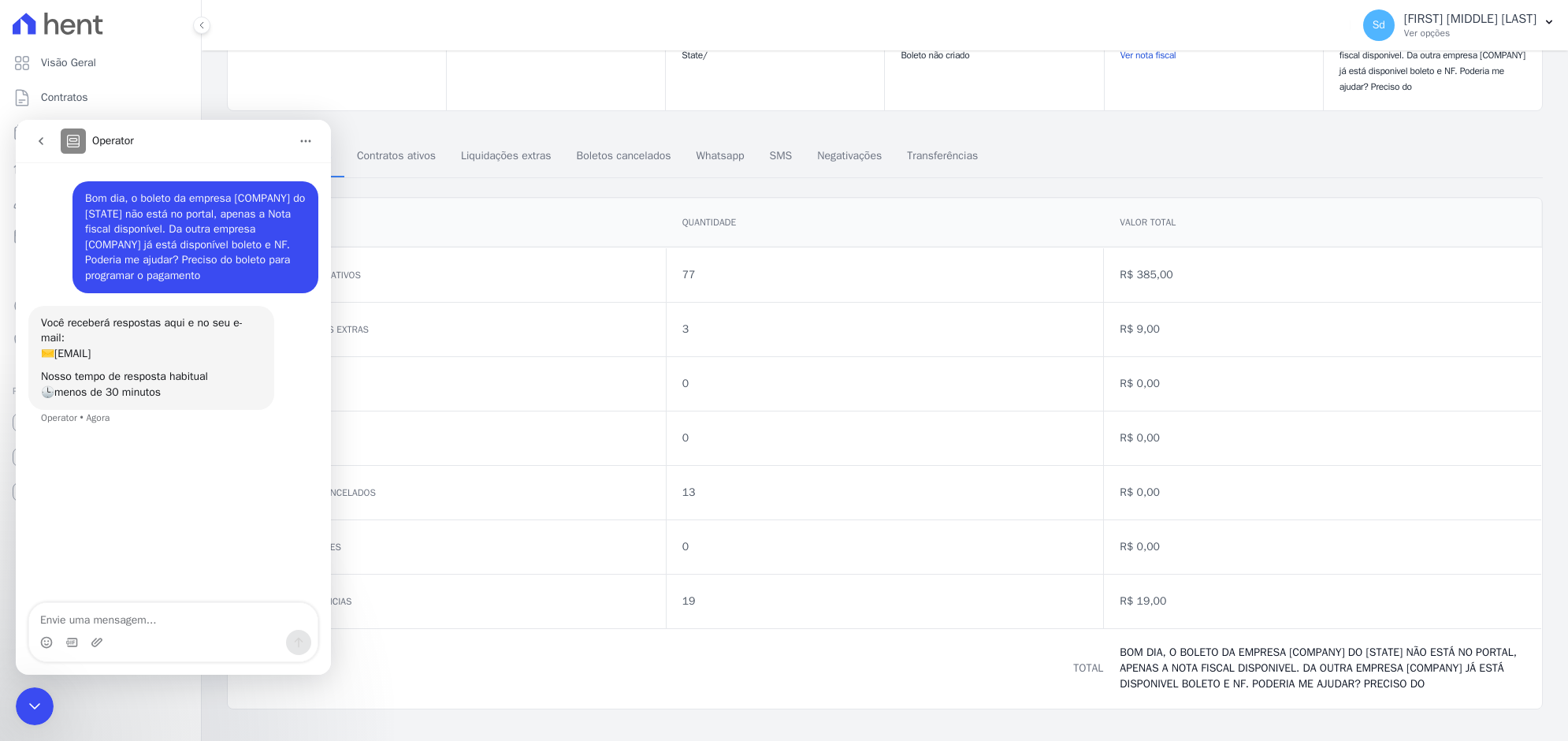 scroll, scrollTop: 0, scrollLeft: 0, axis: both 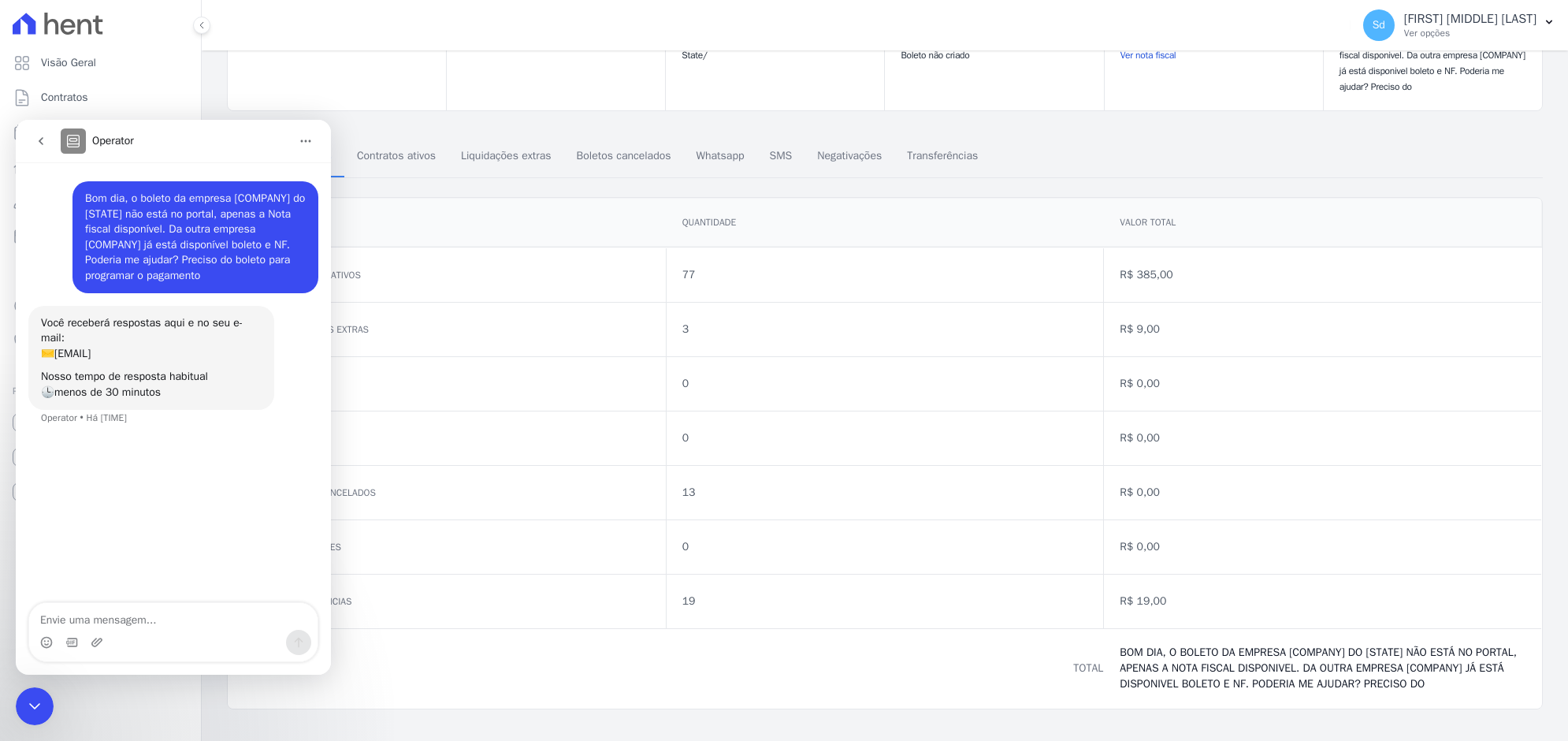 click on "0" at bounding box center [885, 438] 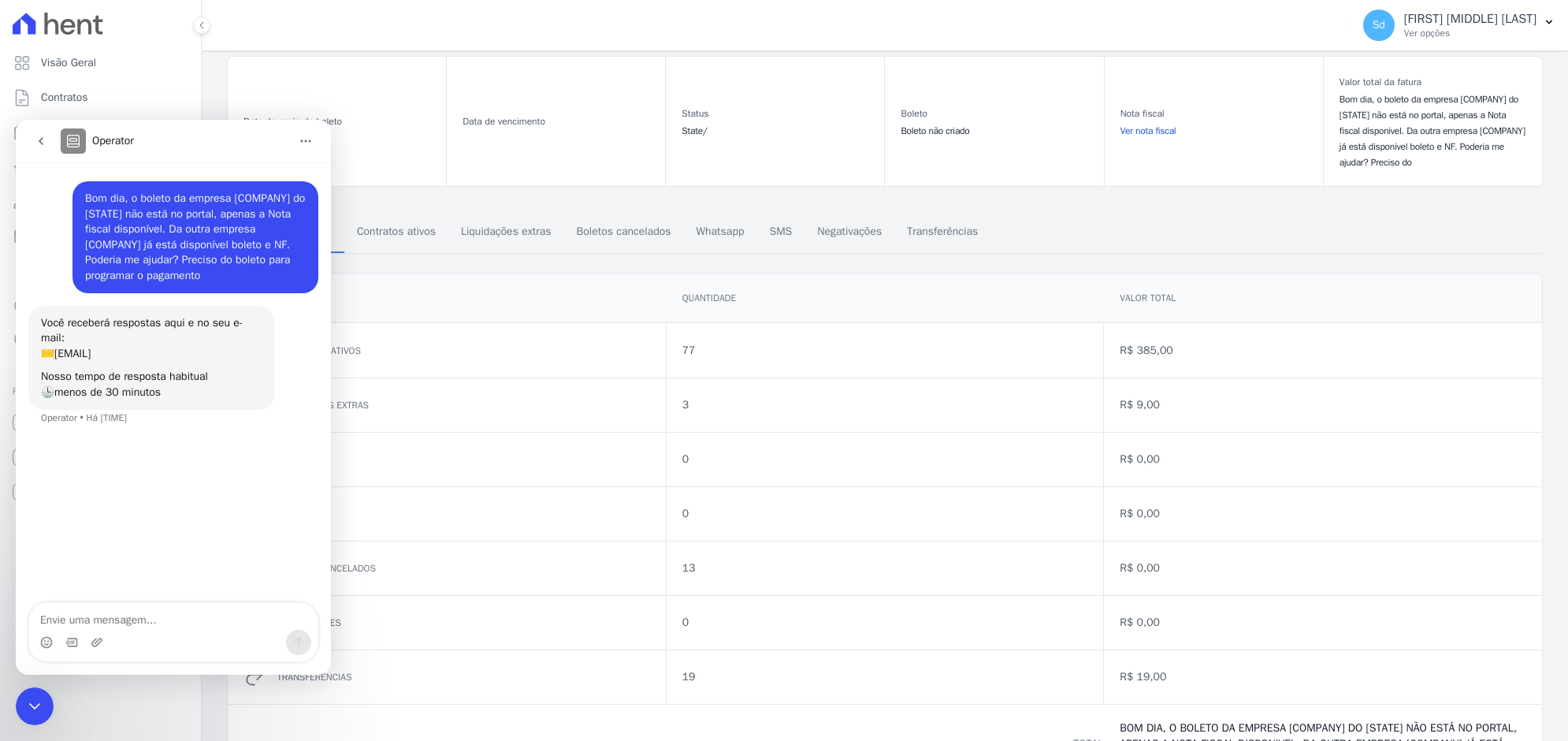 scroll, scrollTop: 0, scrollLeft: 0, axis: both 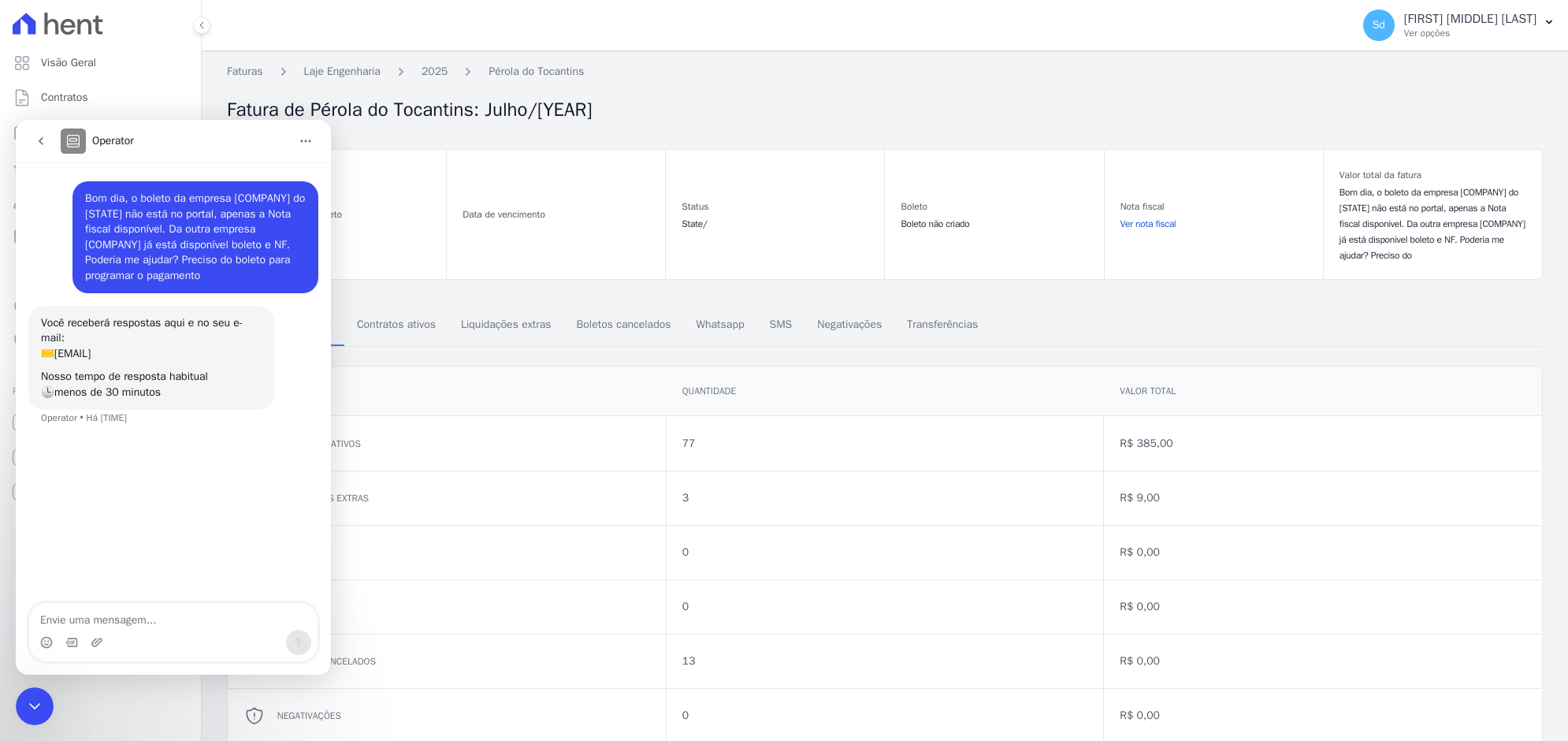 click on "Fatura de Pérola do Tocantins: Julho/[YEAR]" at bounding box center [885, 110] 